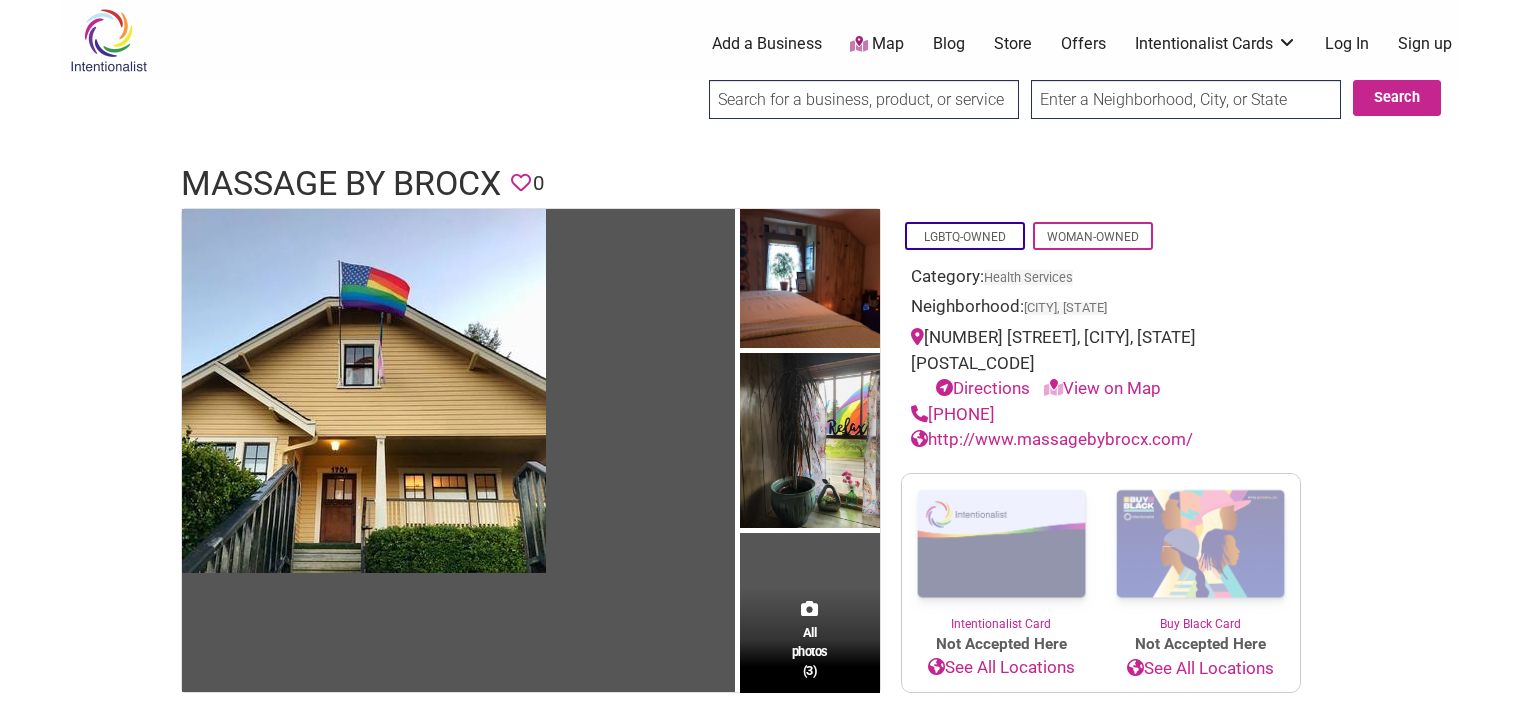 scroll, scrollTop: 0, scrollLeft: 0, axis: both 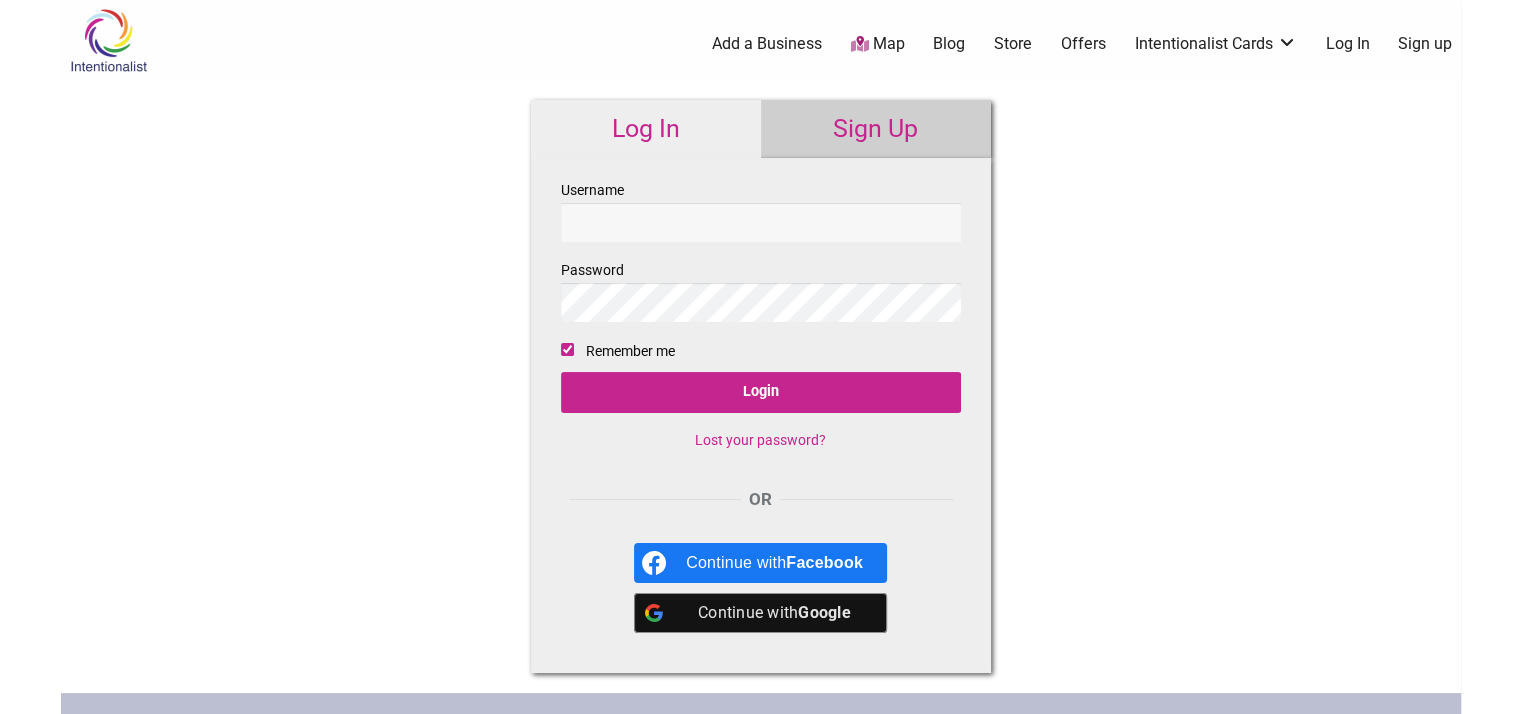 click on "Sign Up" at bounding box center (876, 129) 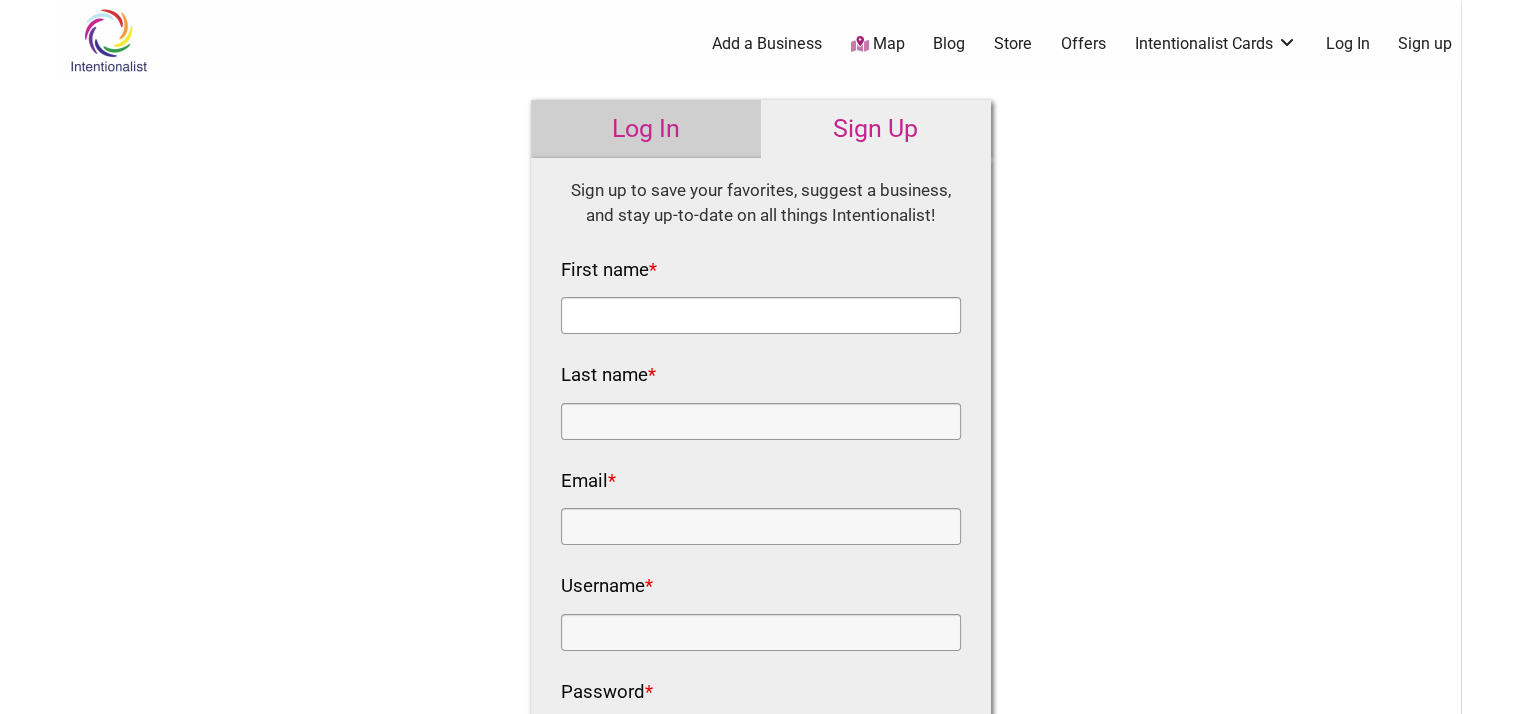 click on "First name  *" at bounding box center (761, 315) 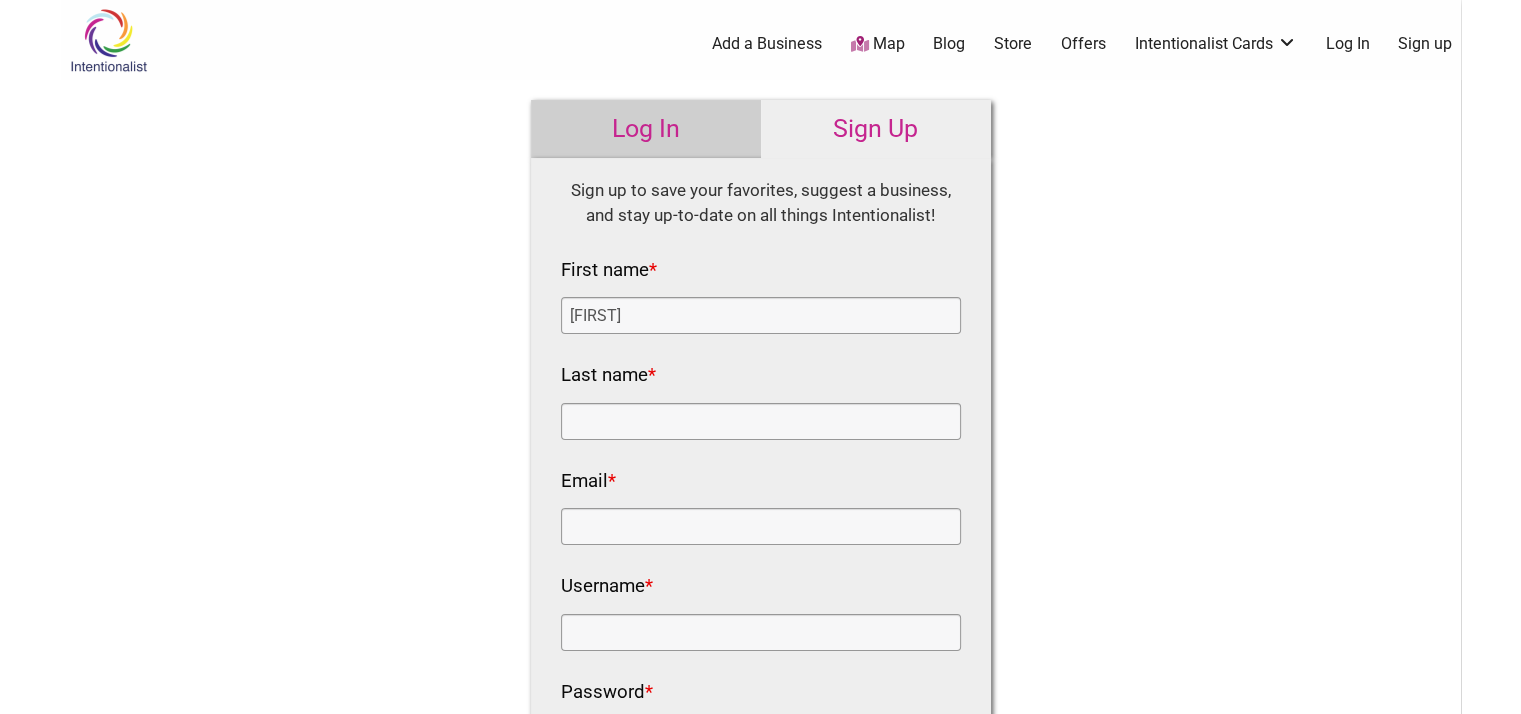 type on "Nayar" 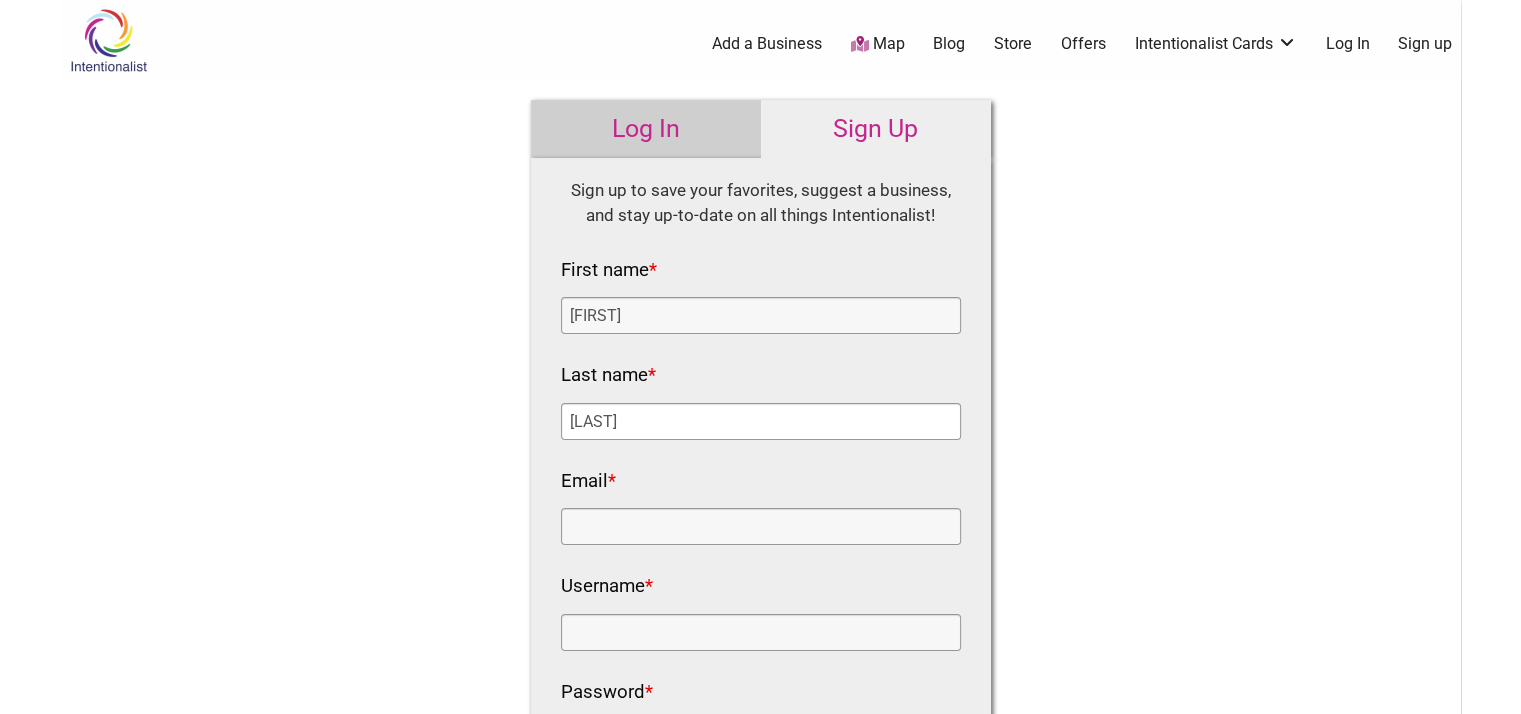 type on "jakob.nayar@gmail.com" 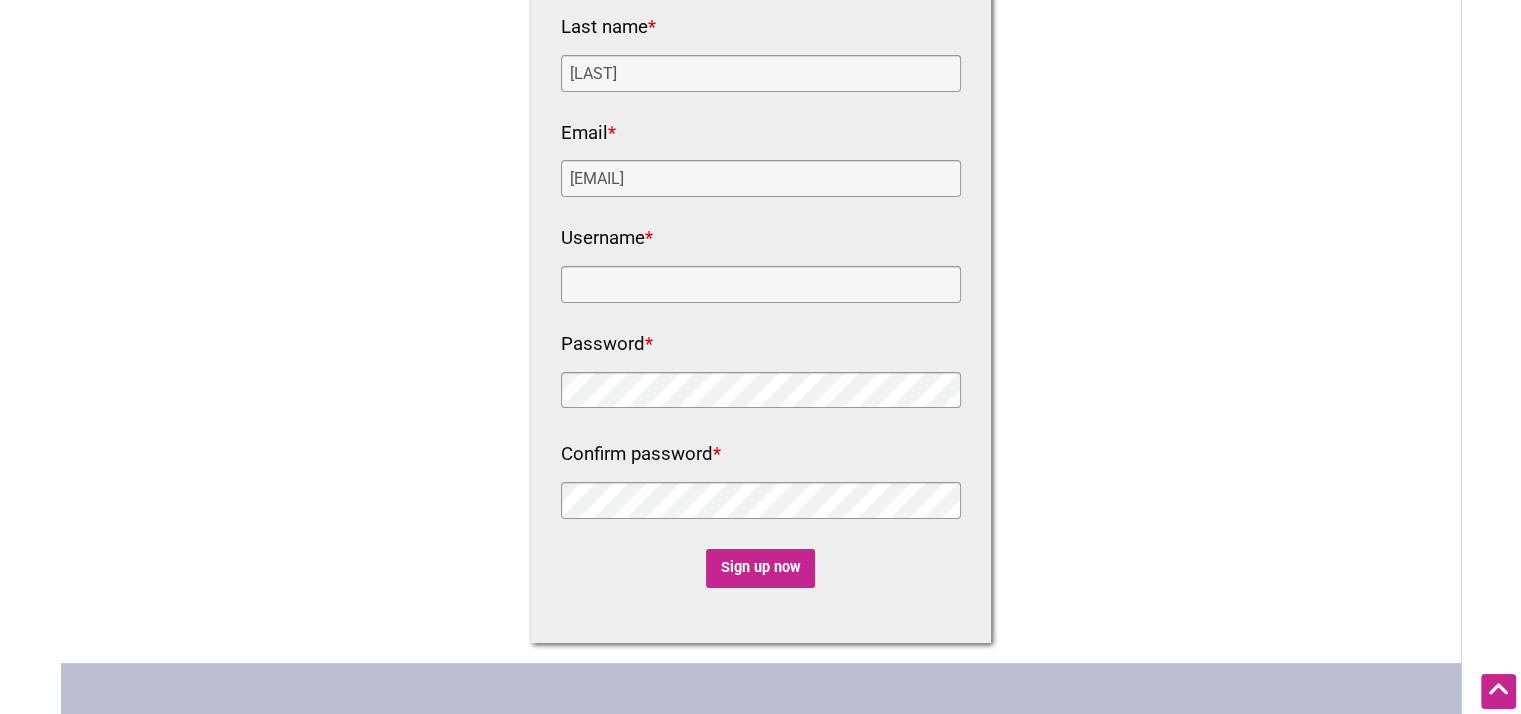 scroll, scrollTop: 400, scrollLeft: 0, axis: vertical 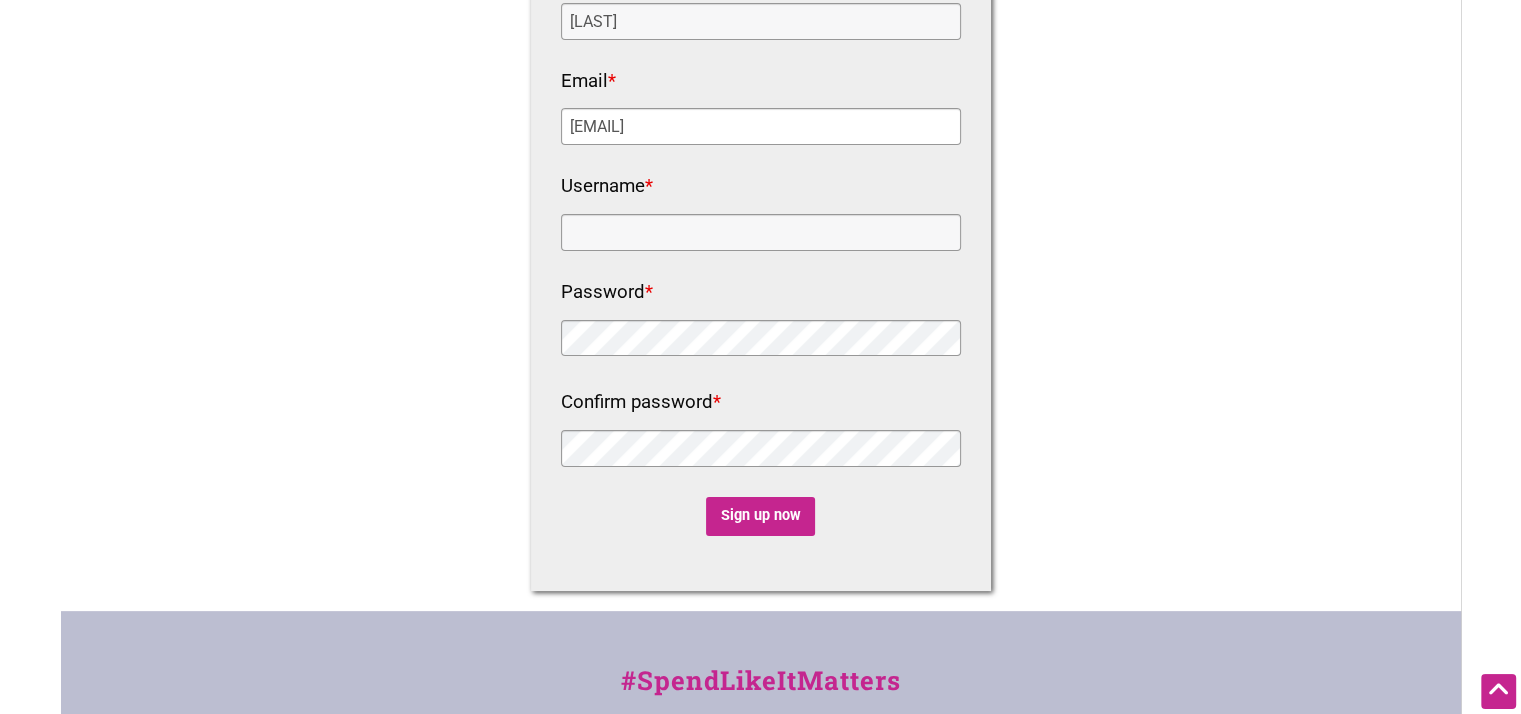 click on "jakob.nayar@gmail.com" at bounding box center [761, 126] 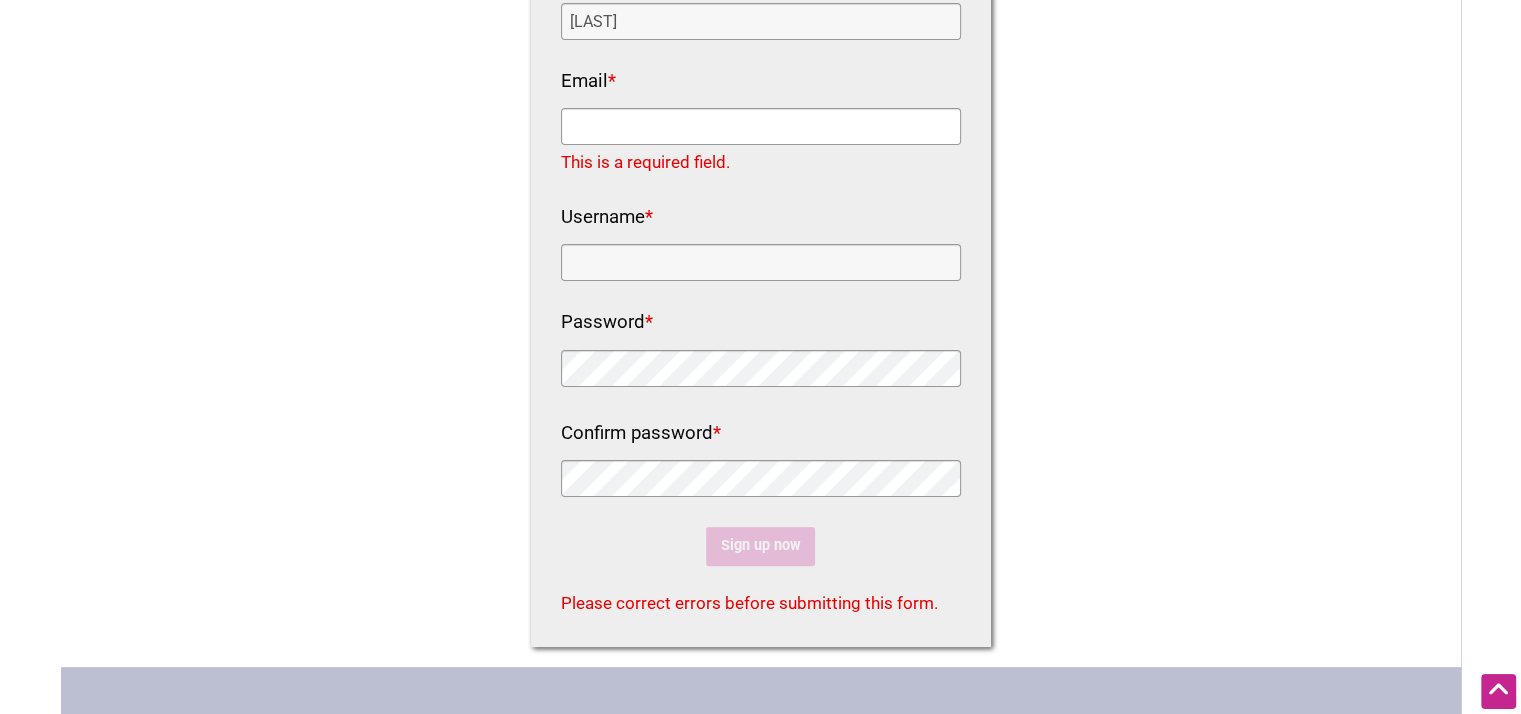 click on "Email  *" at bounding box center (761, 126) 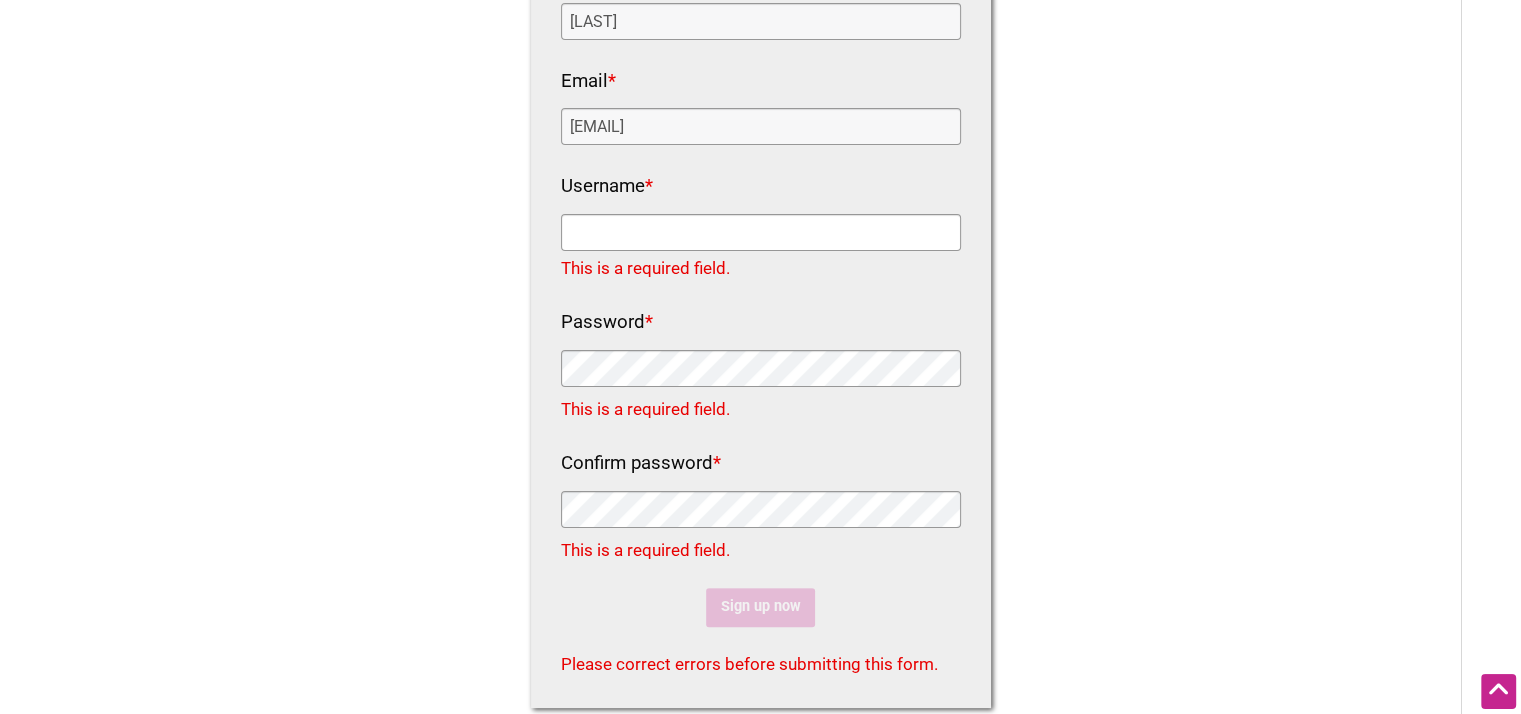 click on "Username  *" at bounding box center [761, 232] 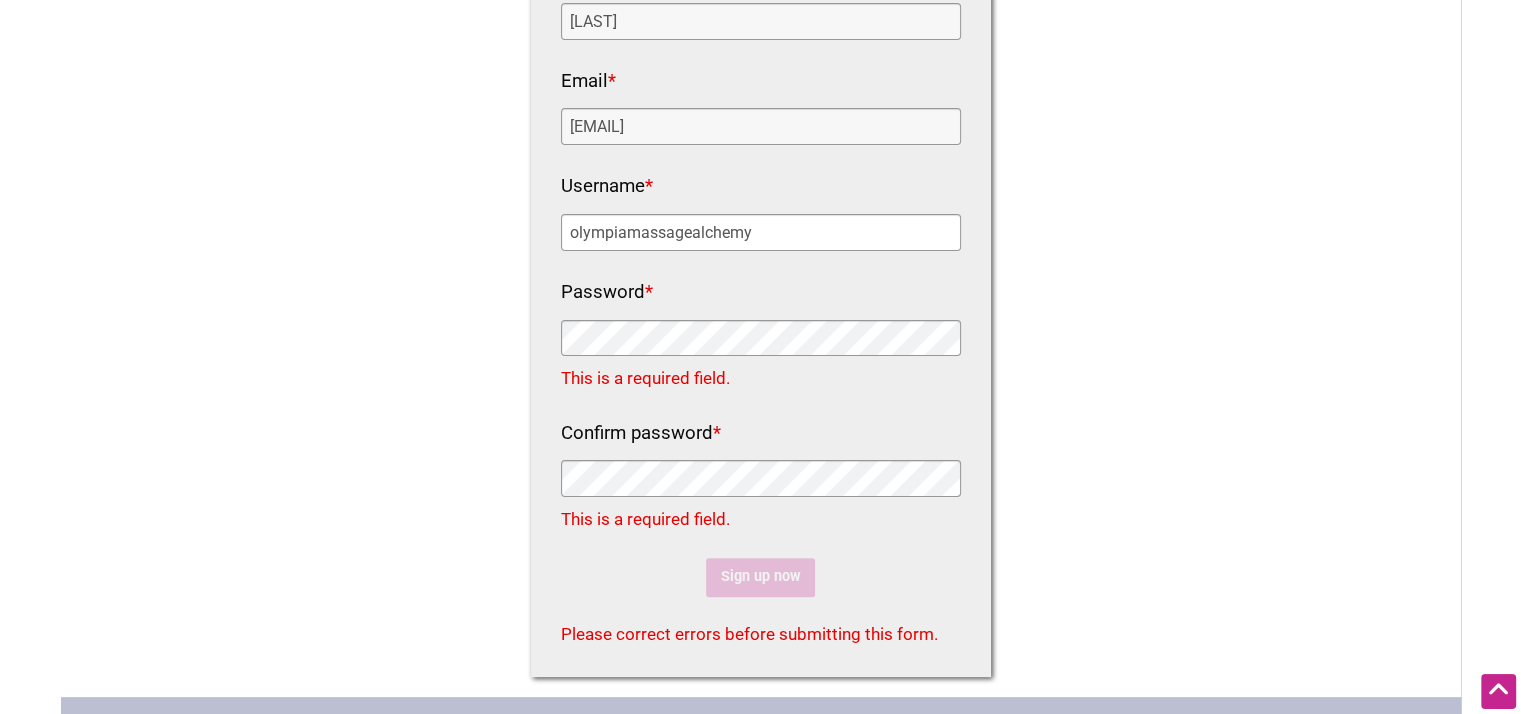 type on "olympiamassagealchemy" 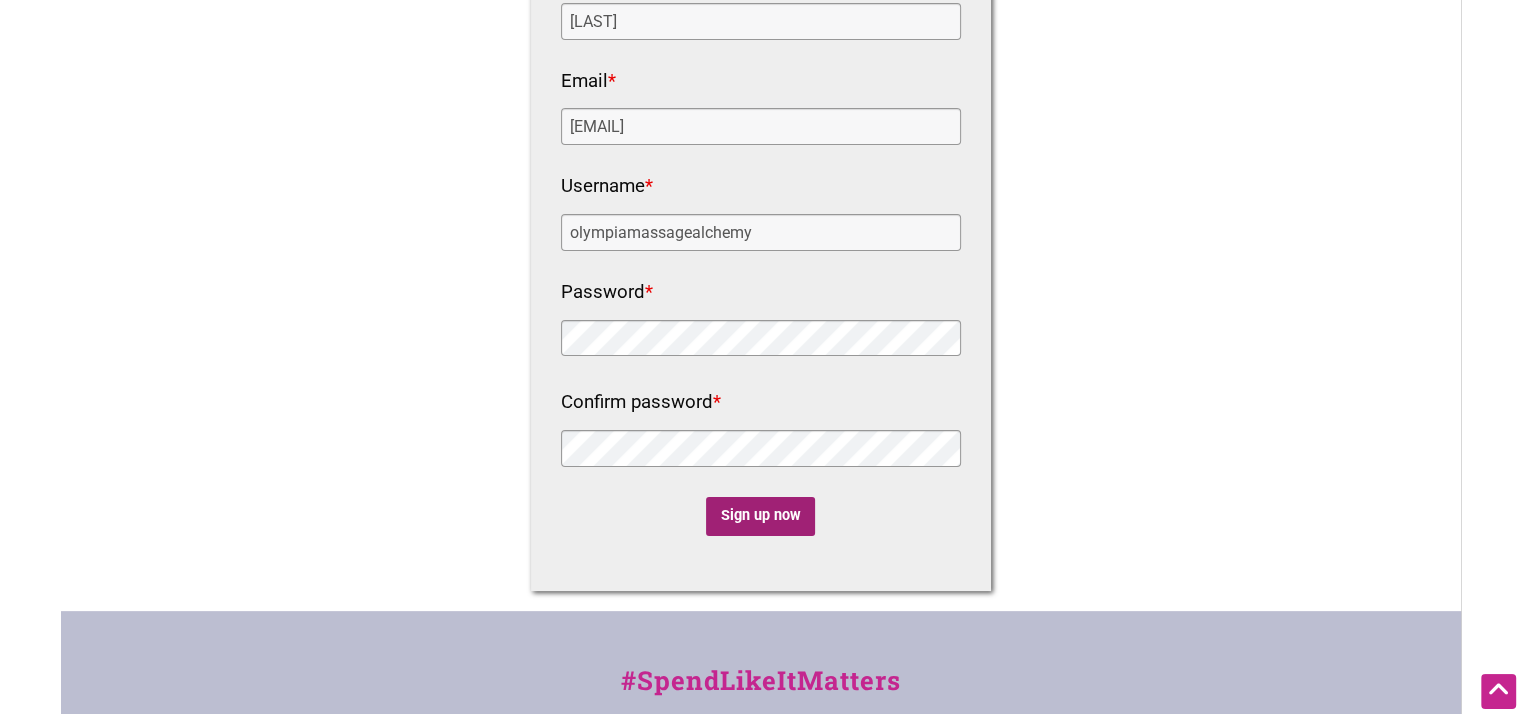 click on "Sign up now" at bounding box center (760, 516) 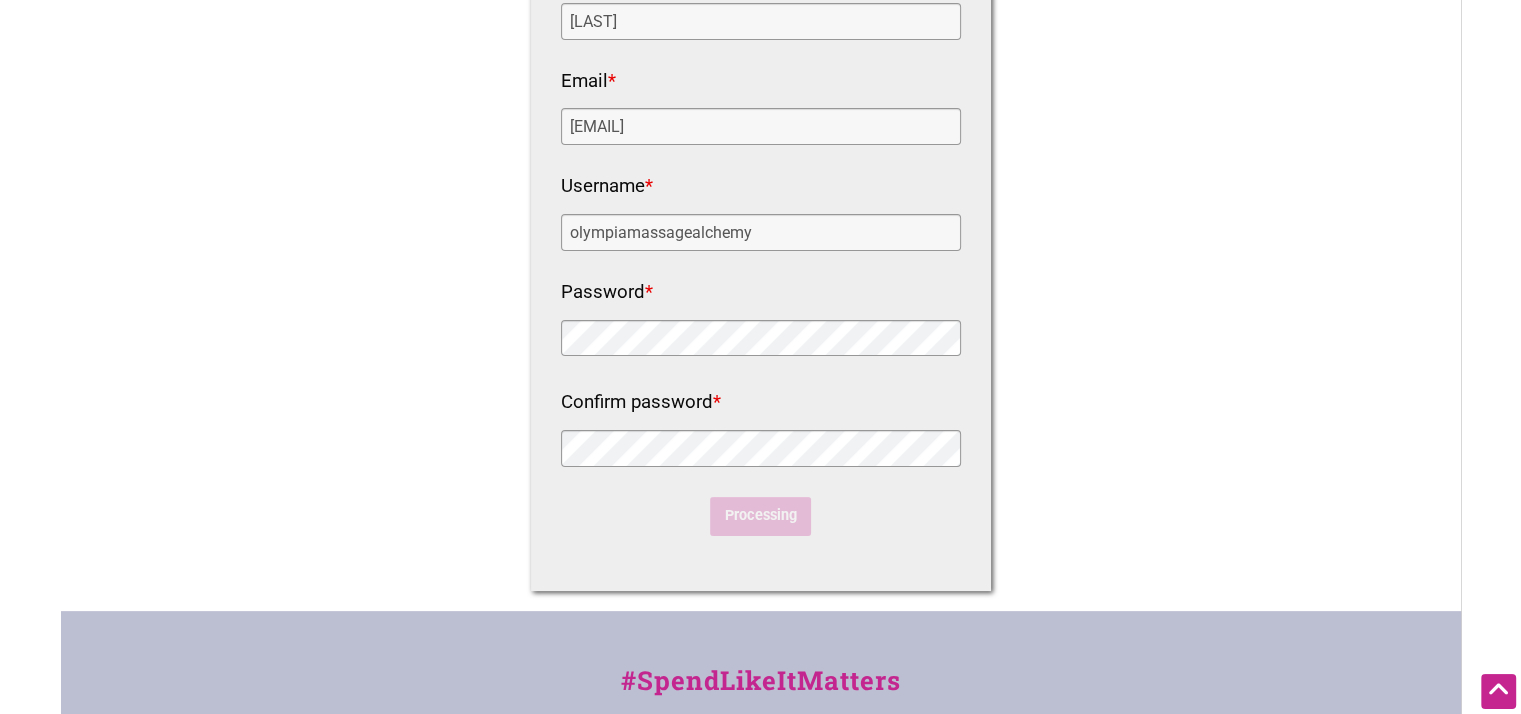 scroll, scrollTop: 0, scrollLeft: 0, axis: both 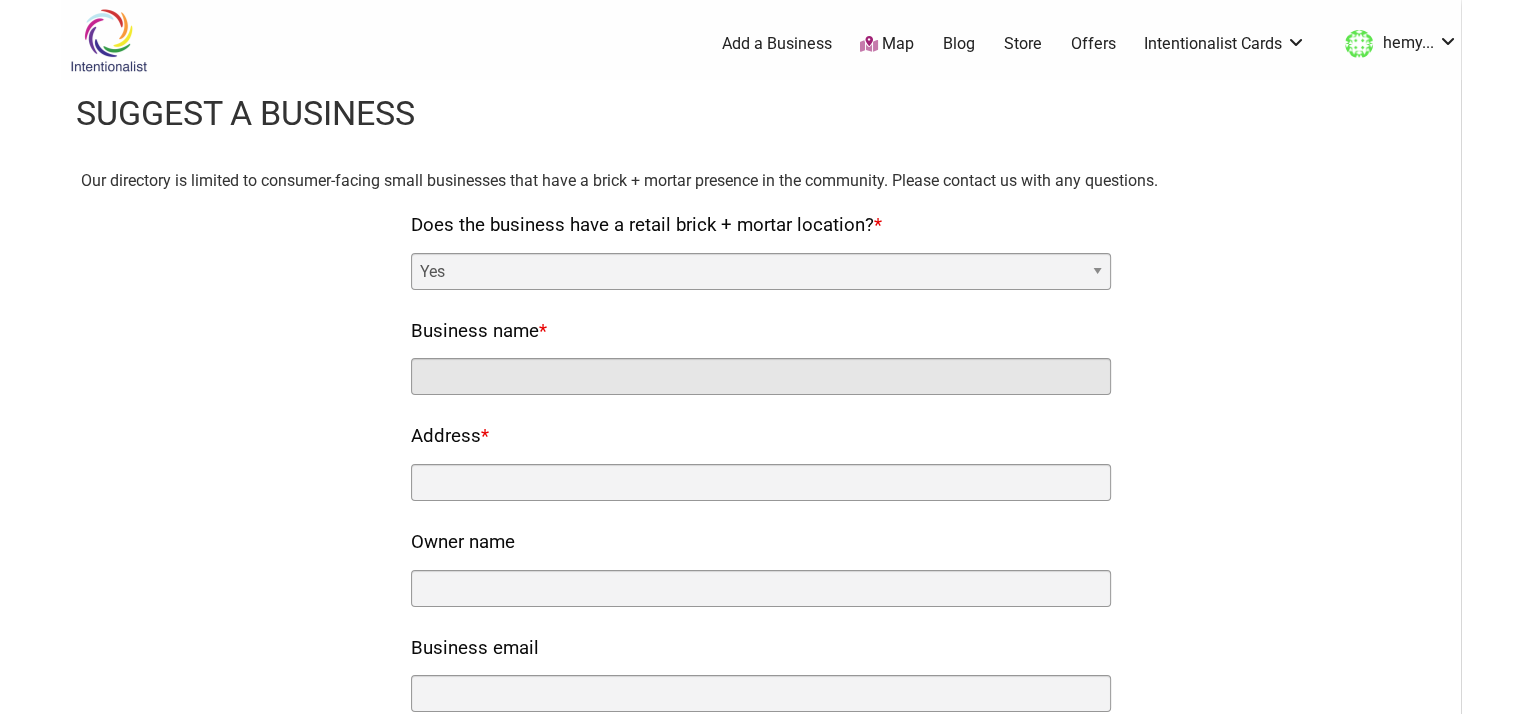 click on "Business name  *" at bounding box center (761, 376) 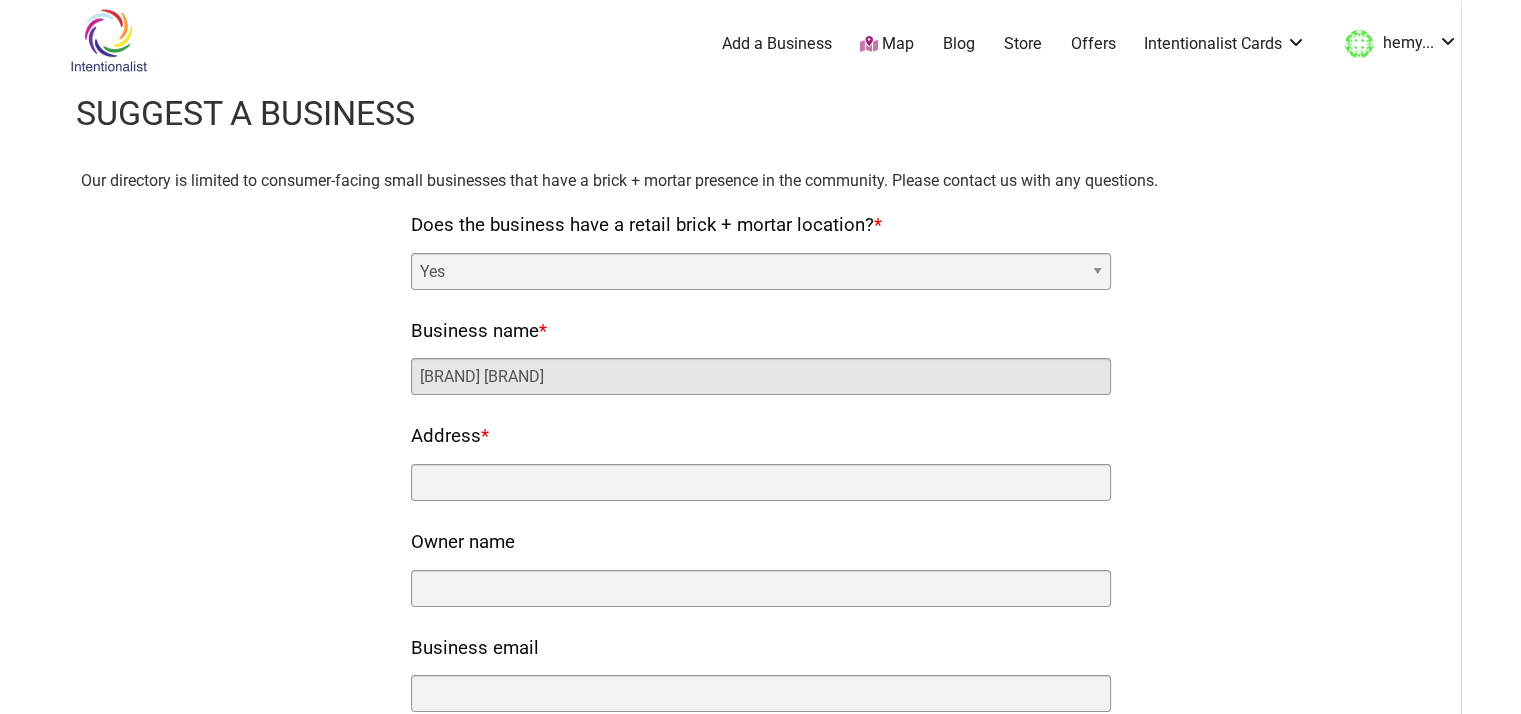 type on "olympiamassagealchemy@example.com" 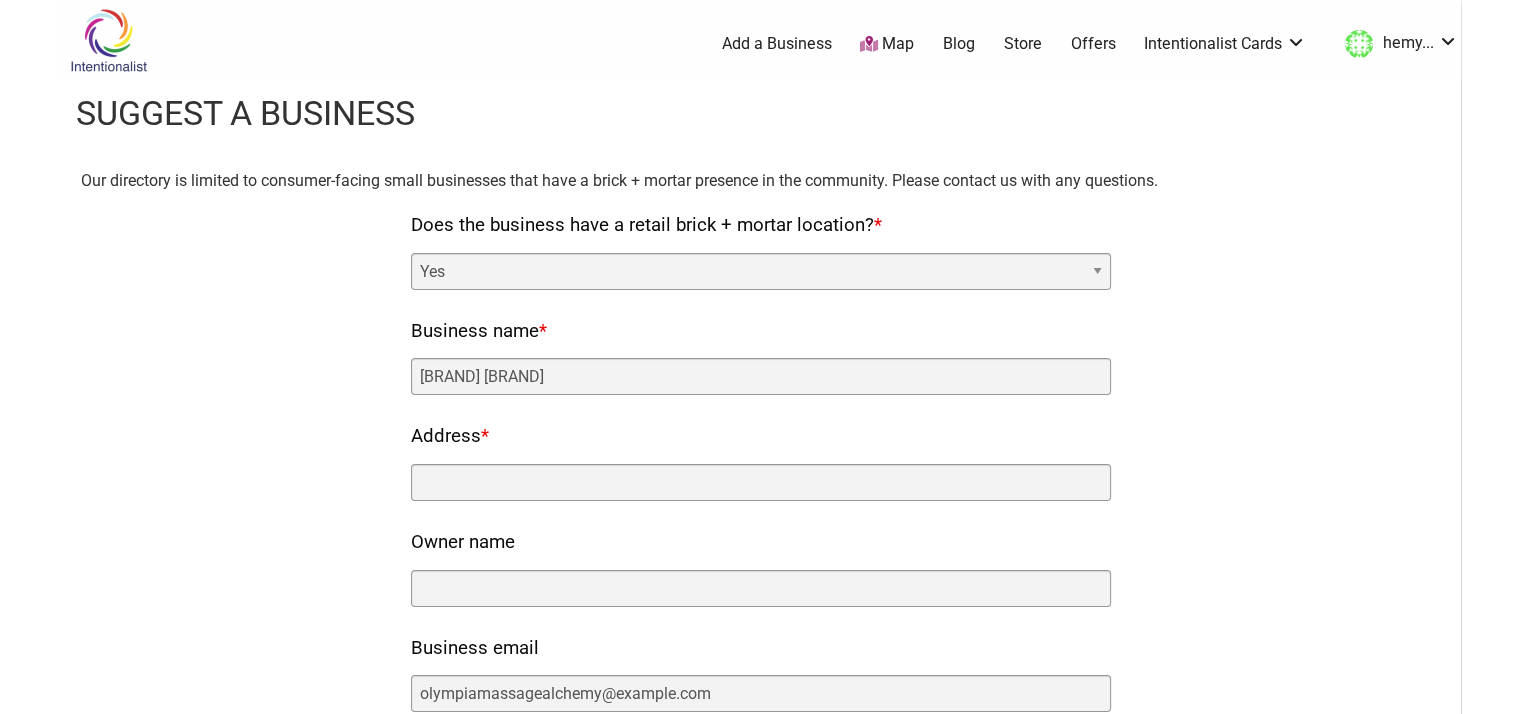 type on "[PHONE]" 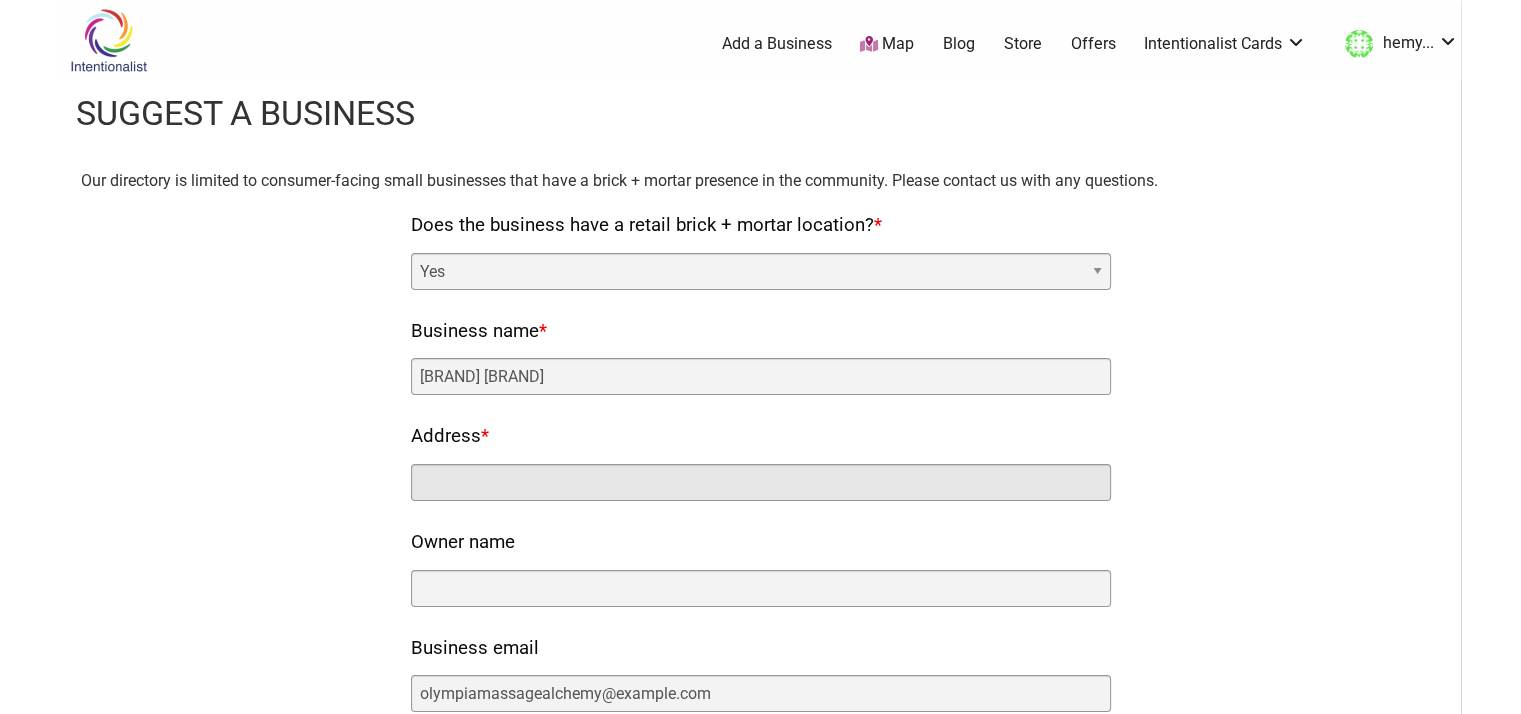 click on "Address  *" at bounding box center (761, 482) 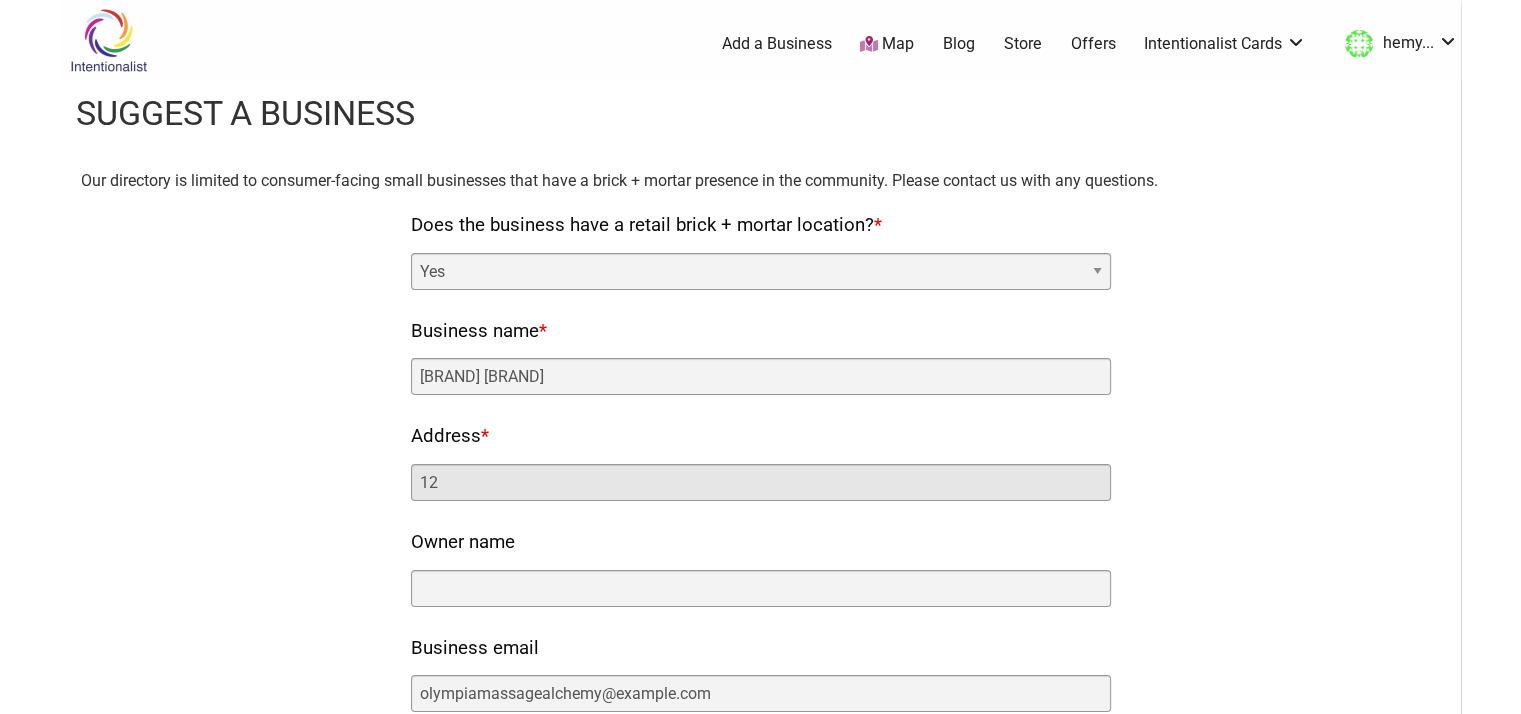drag, startPoint x: 479, startPoint y: 489, endPoint x: 408, endPoint y: 489, distance: 71 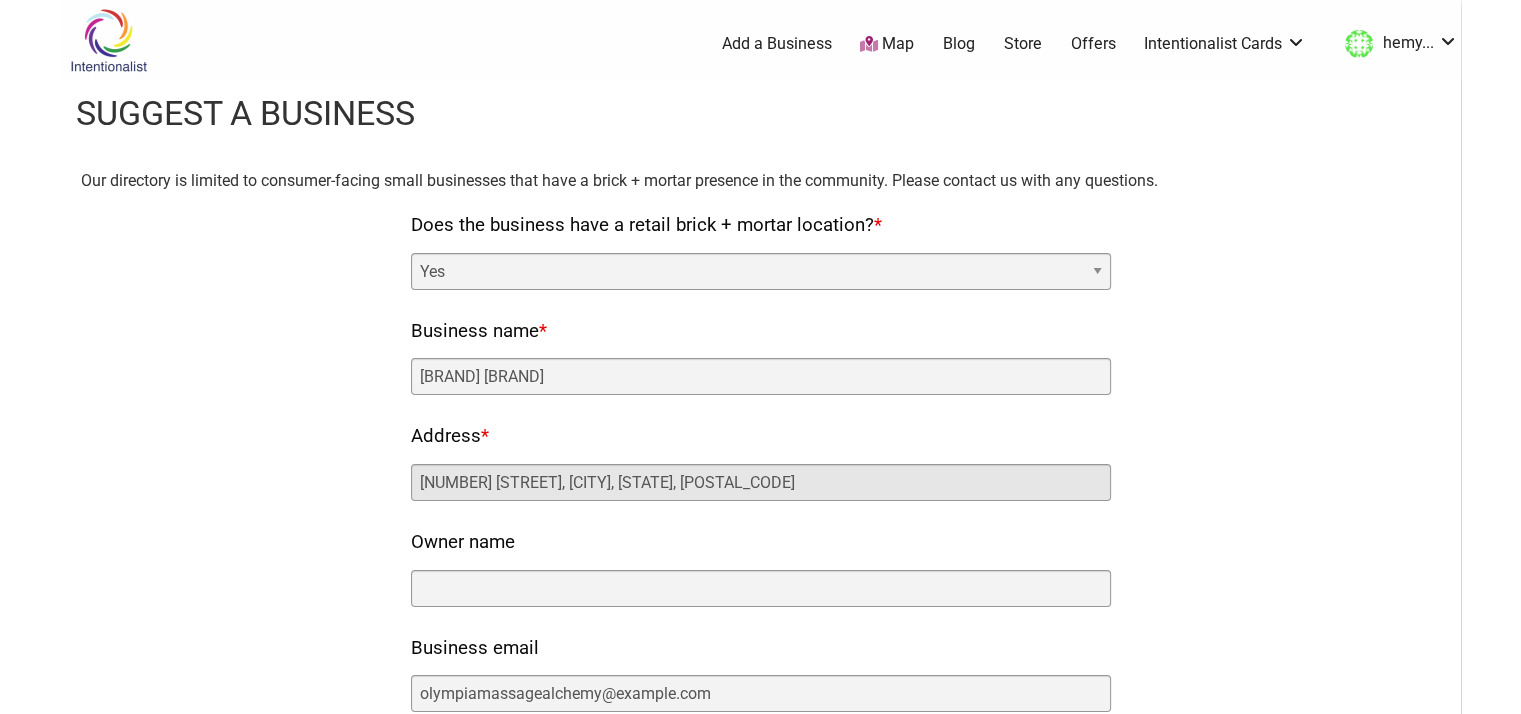 type on "1217 4th Avenue East, Olympia, Washington, 98506" 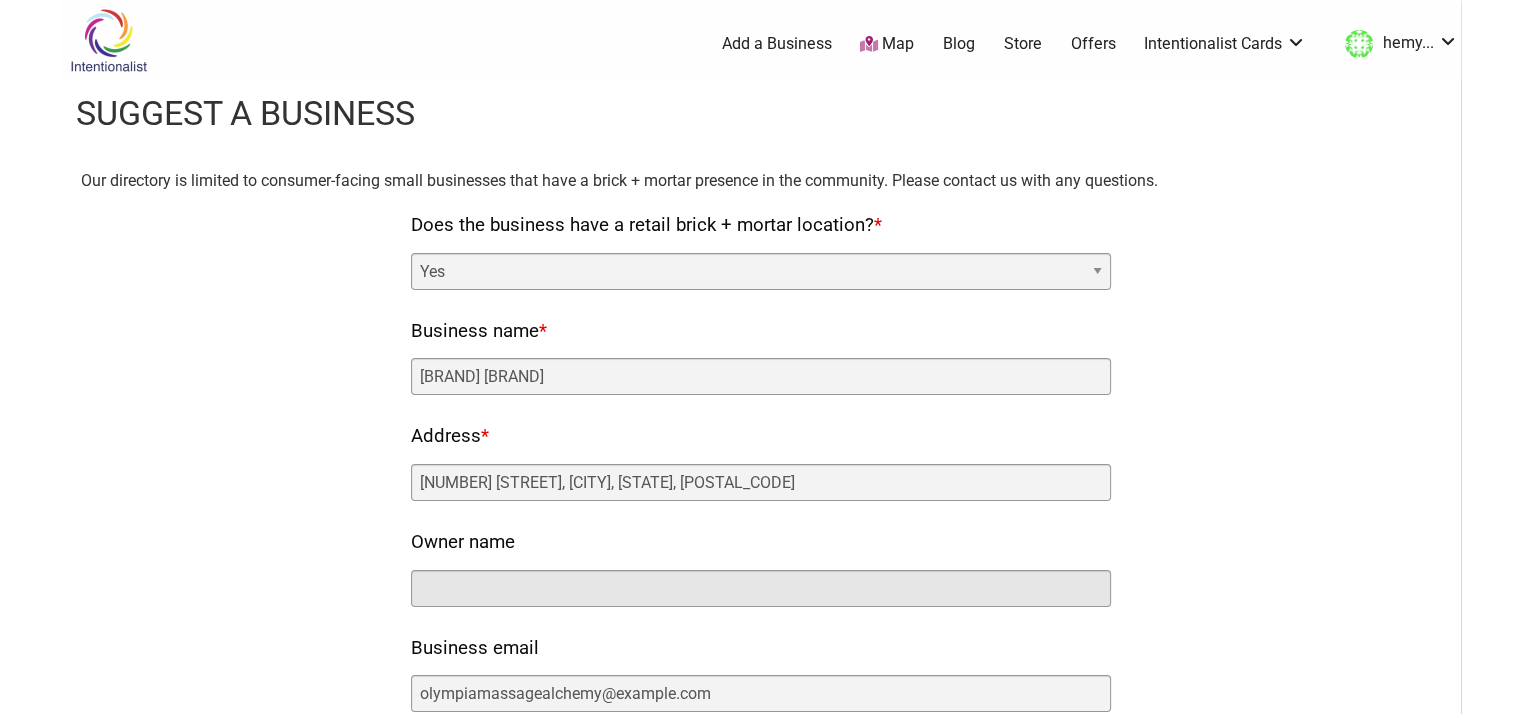 click on "Owner name" at bounding box center [761, 588] 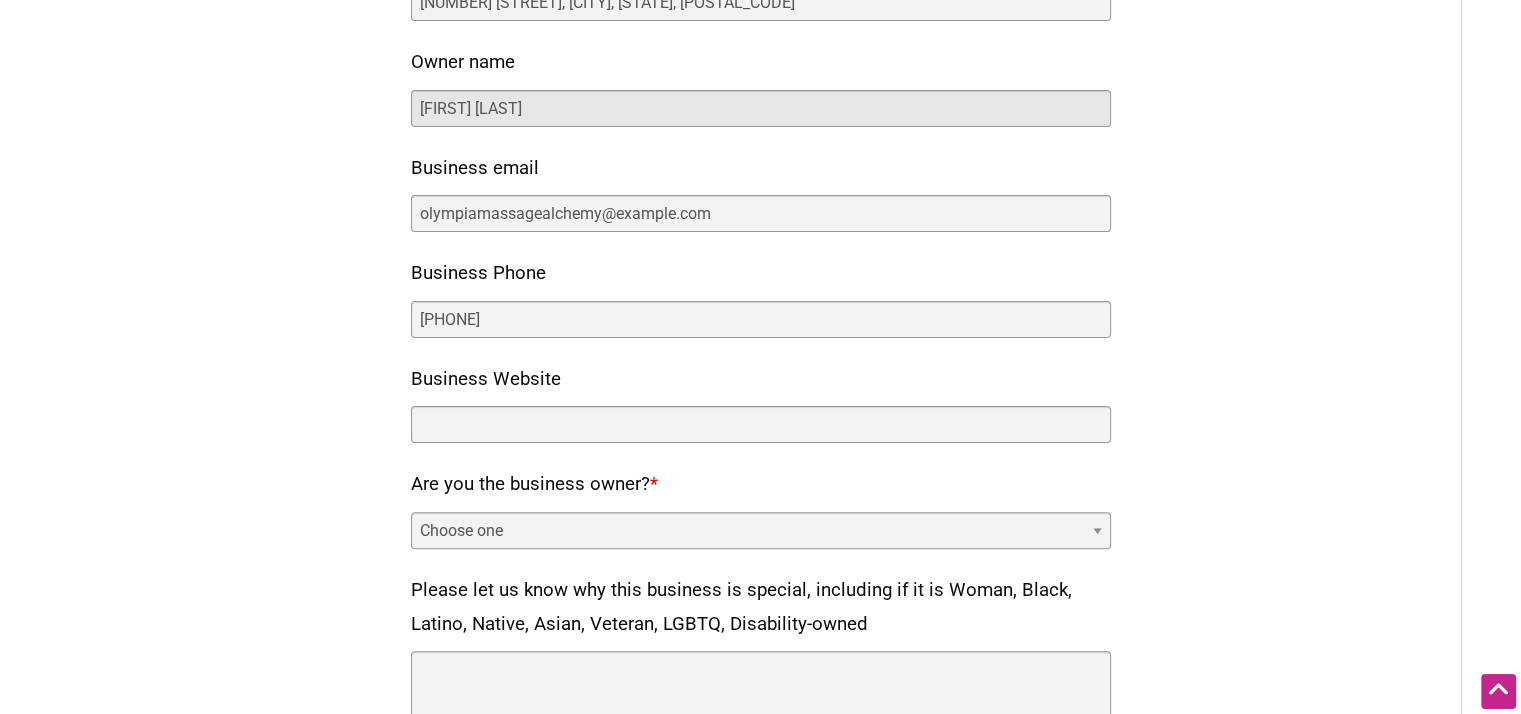 scroll, scrollTop: 500, scrollLeft: 0, axis: vertical 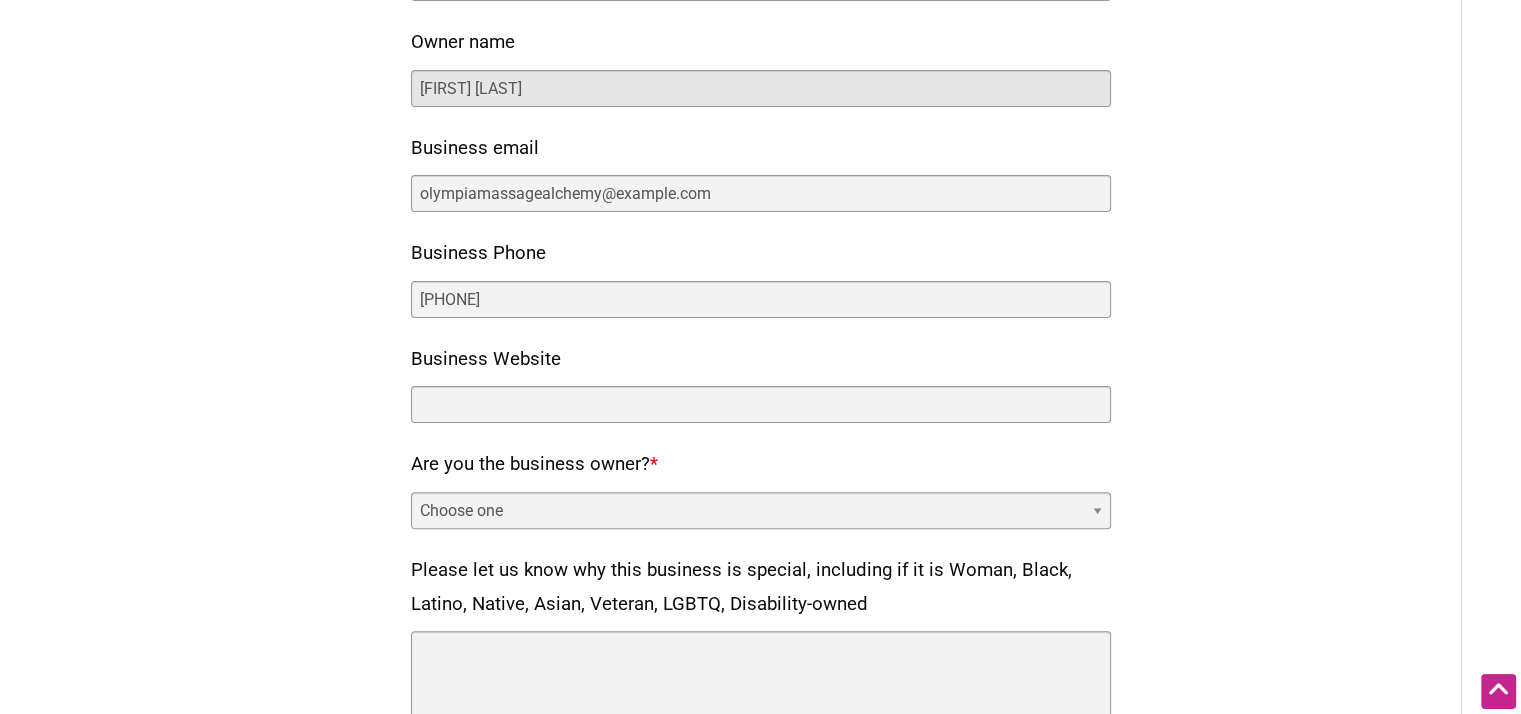 type on "Jakob Nayar" 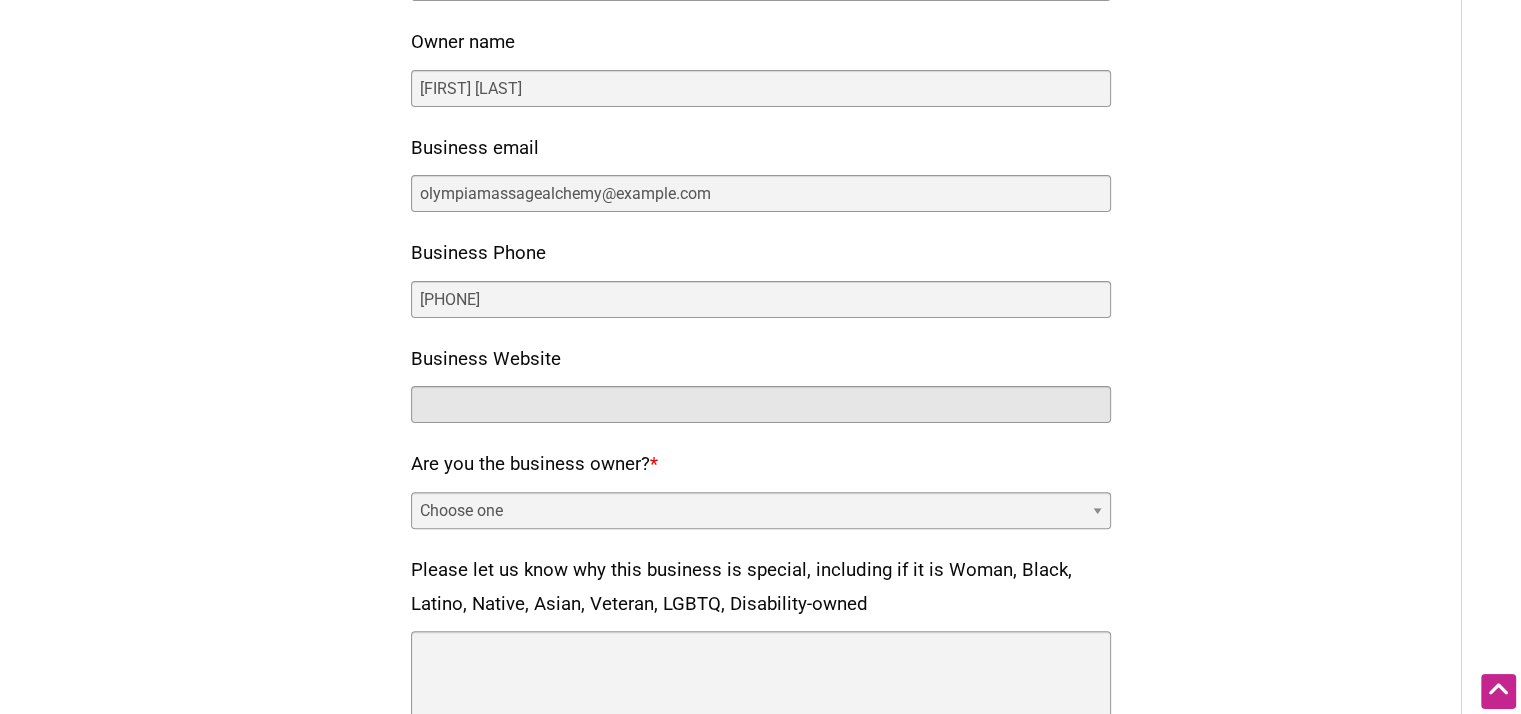 click on "Business Website" at bounding box center (761, 404) 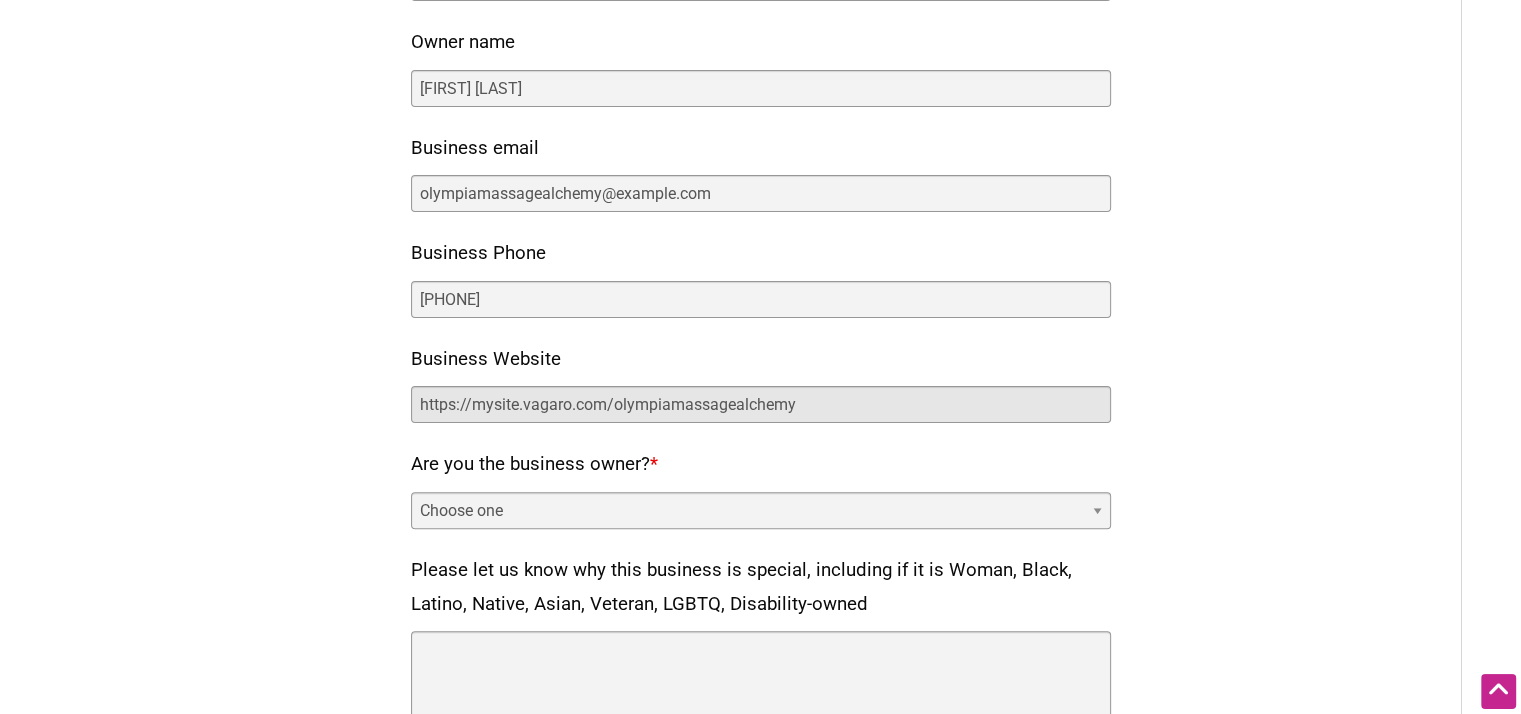 type on "https://mysite.vagaro.com/olympiamassagealchemy" 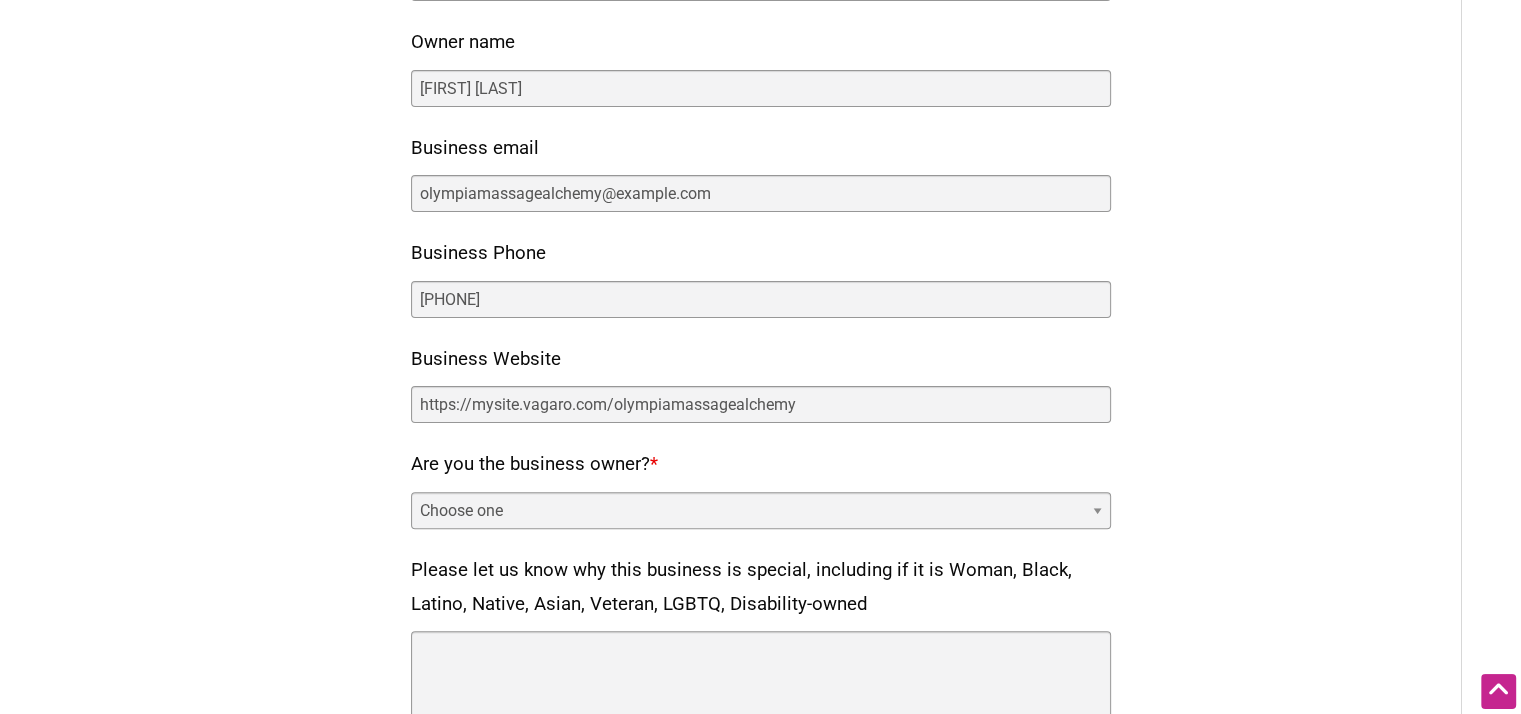 click on "Choose one
Yes
No" at bounding box center [761, 510] 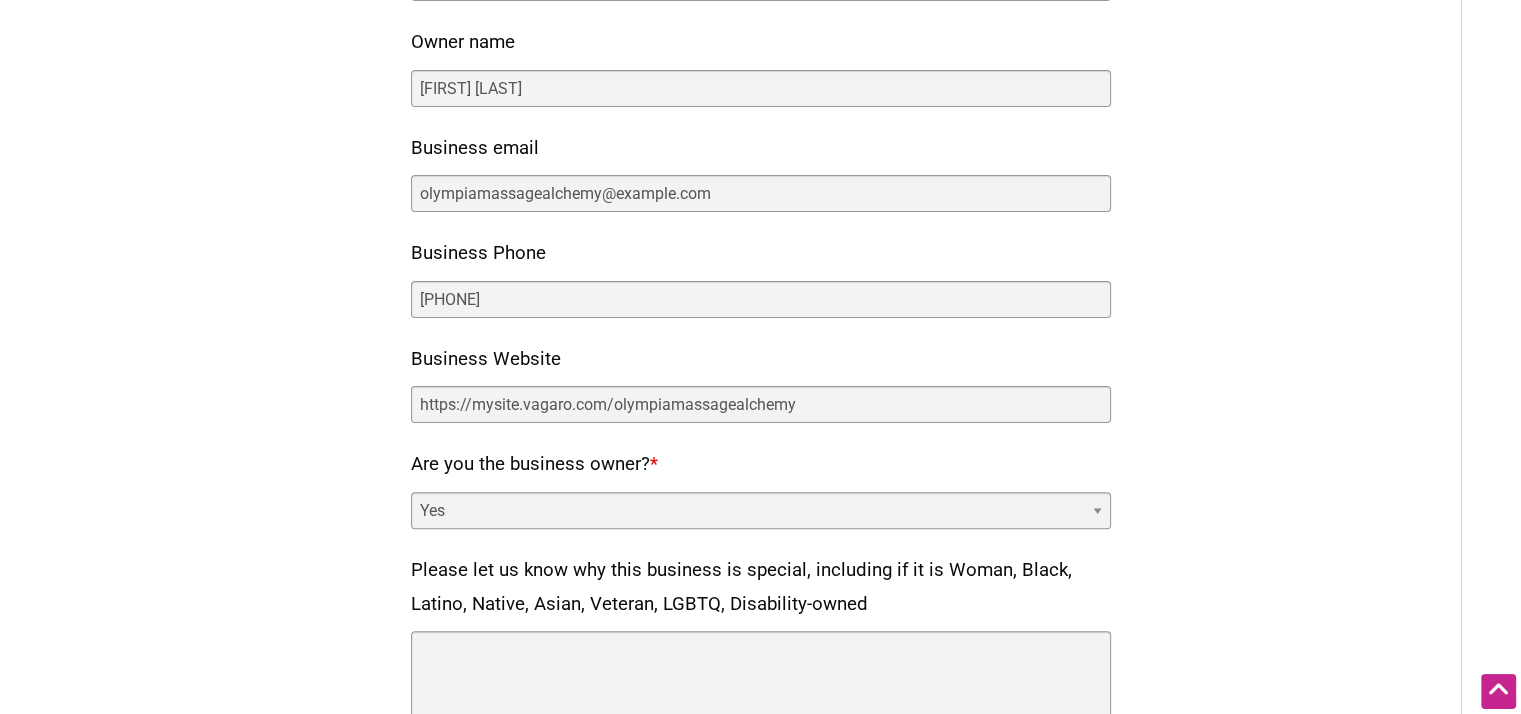 click on "Choose one
Yes
No" at bounding box center [761, 510] 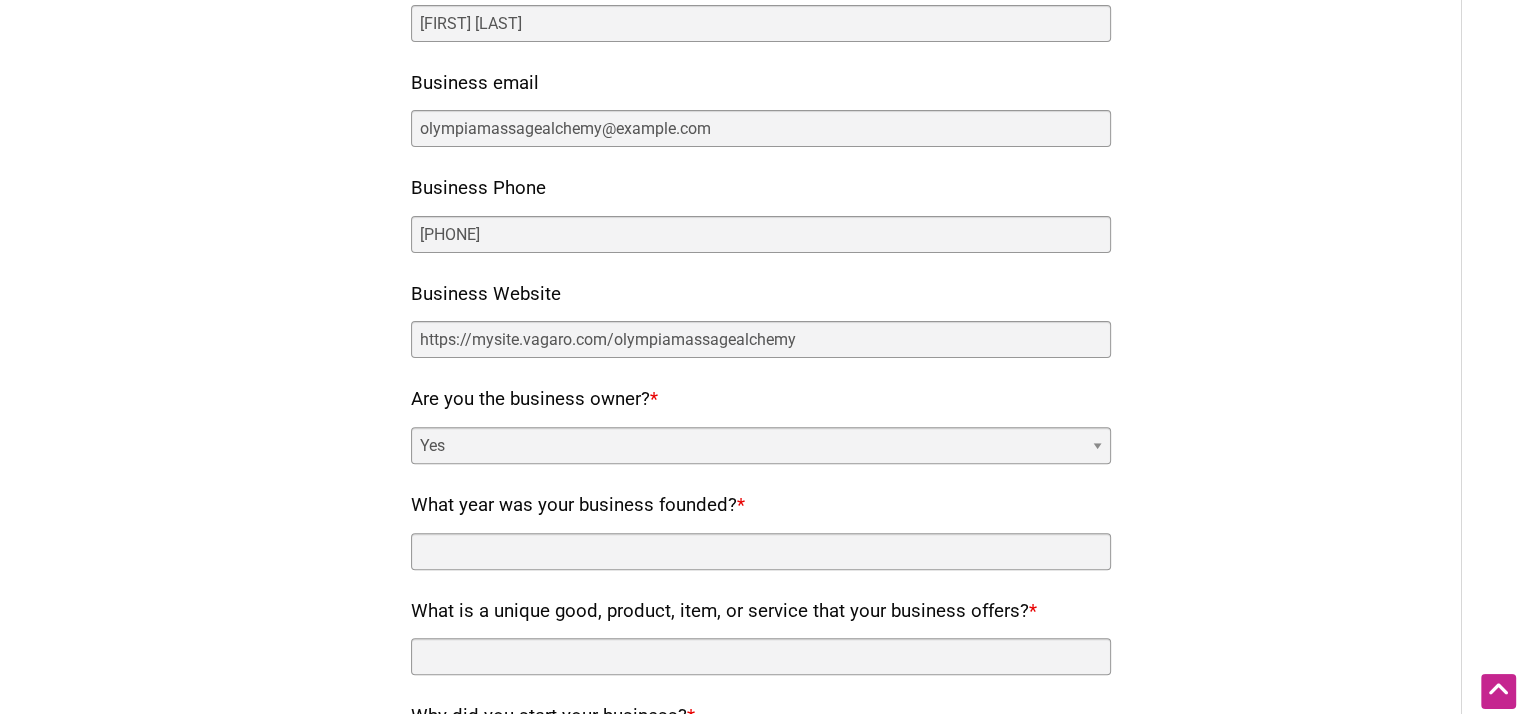 scroll, scrollTop: 600, scrollLeft: 0, axis: vertical 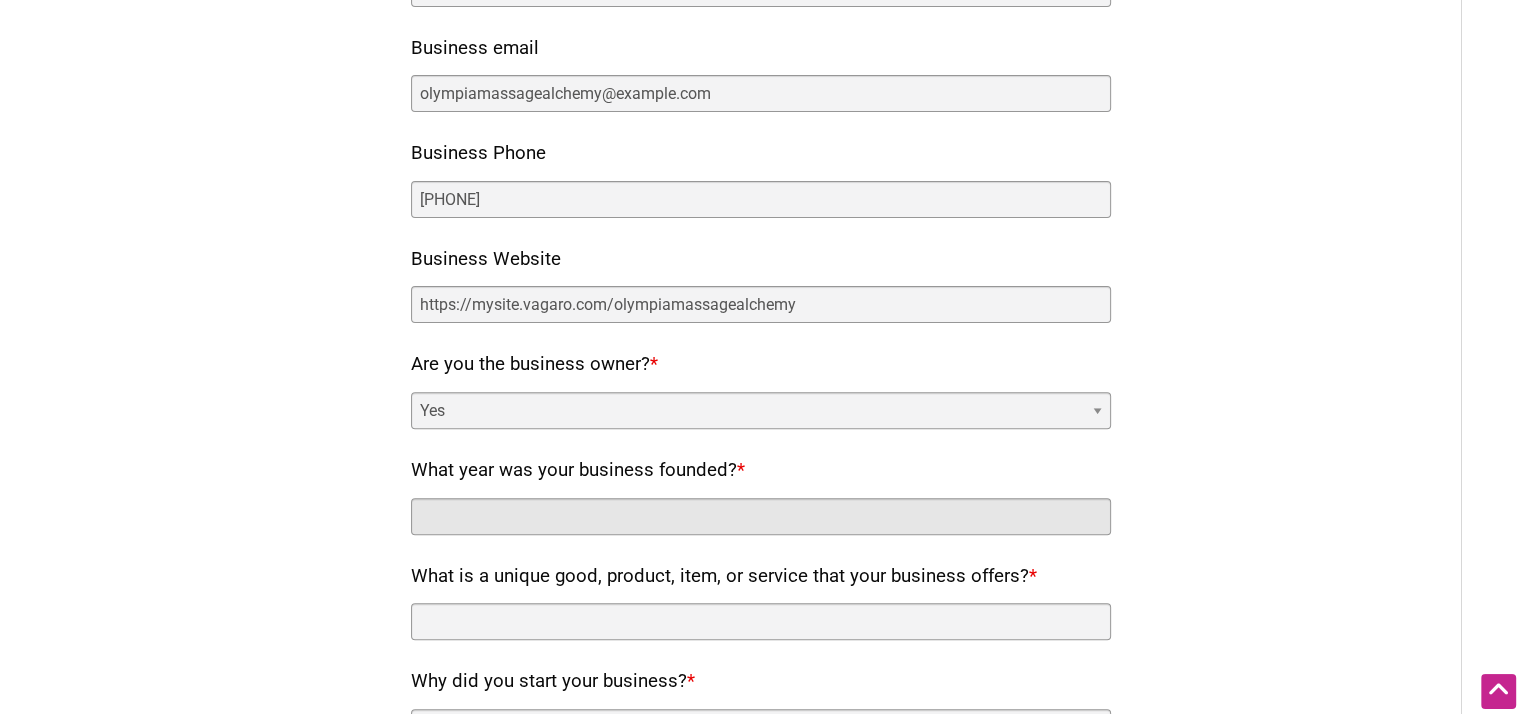 click on "What year was your business founded?  *" at bounding box center (761, 516) 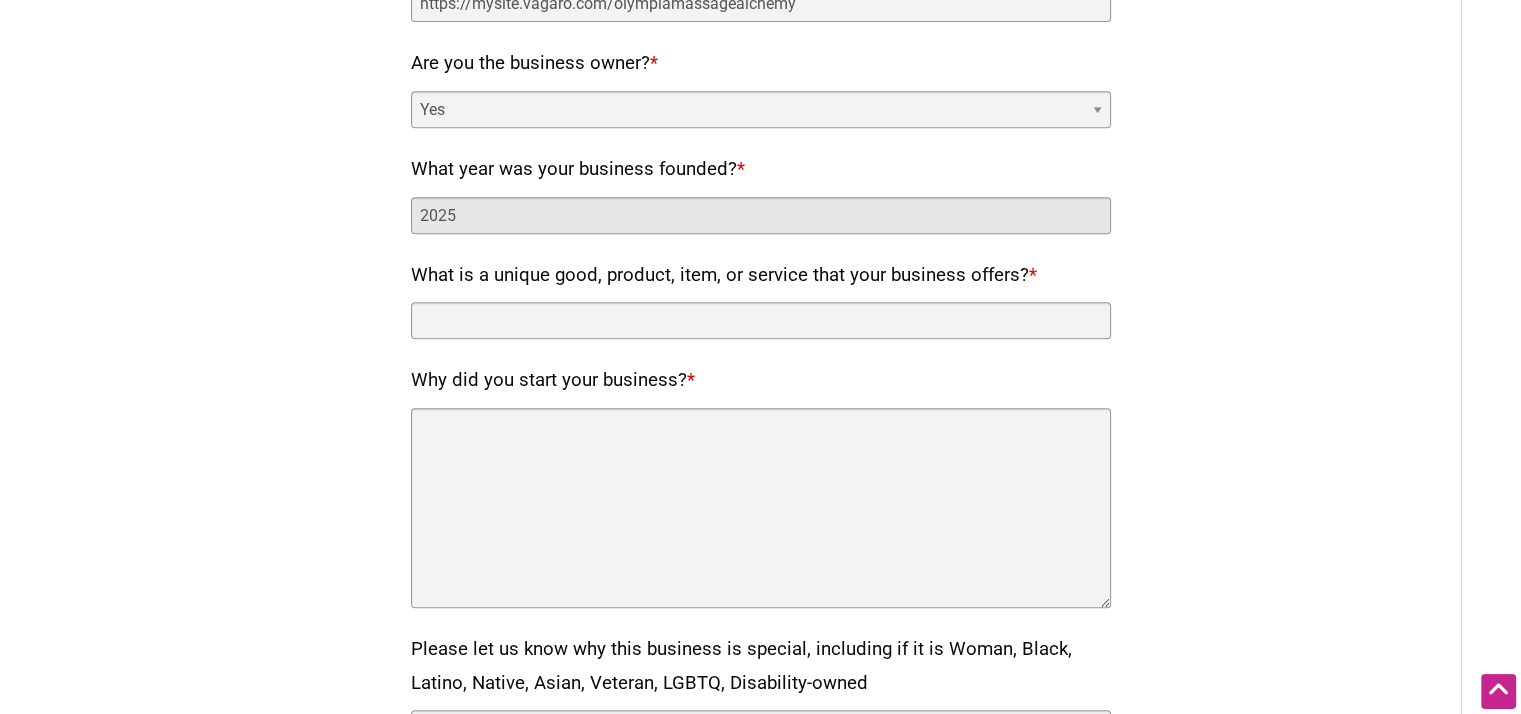 scroll, scrollTop: 900, scrollLeft: 0, axis: vertical 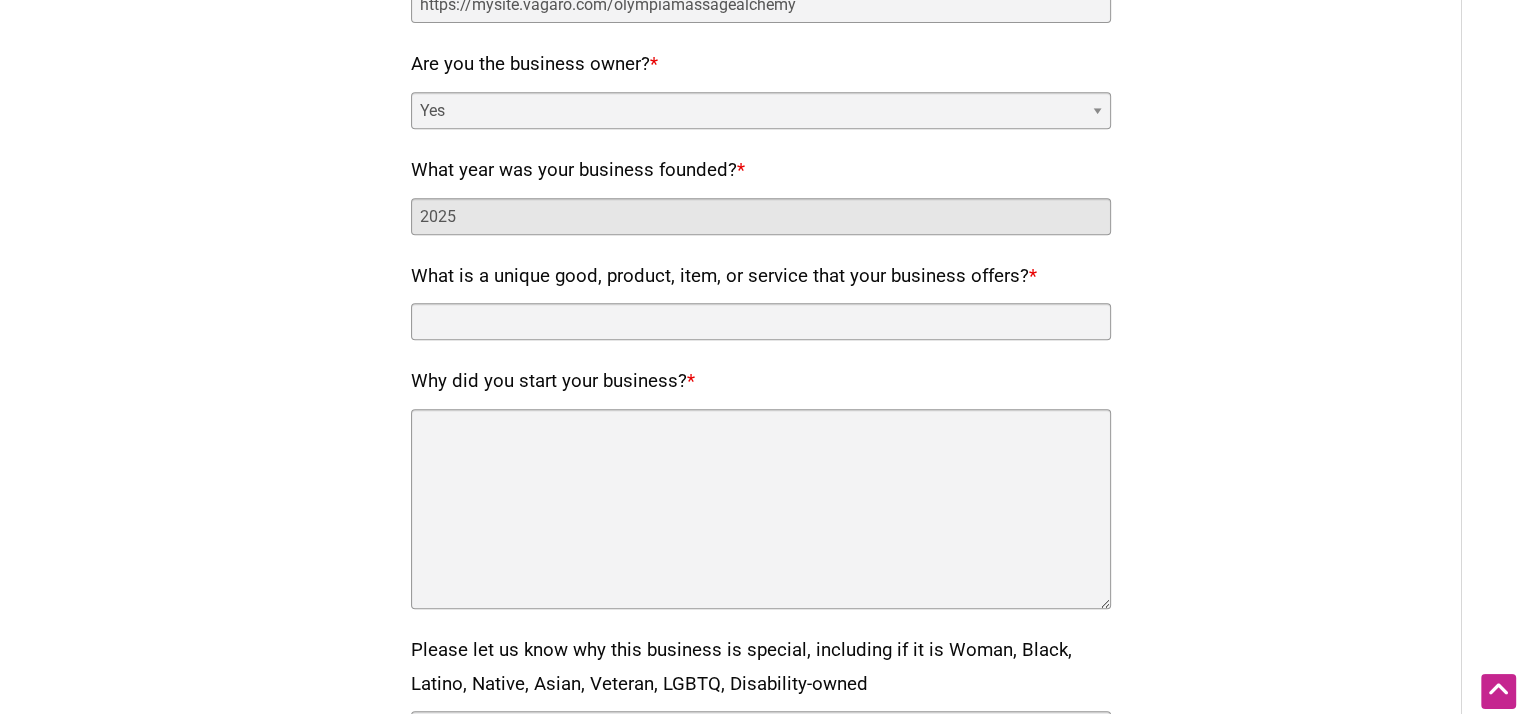 type on "2025" 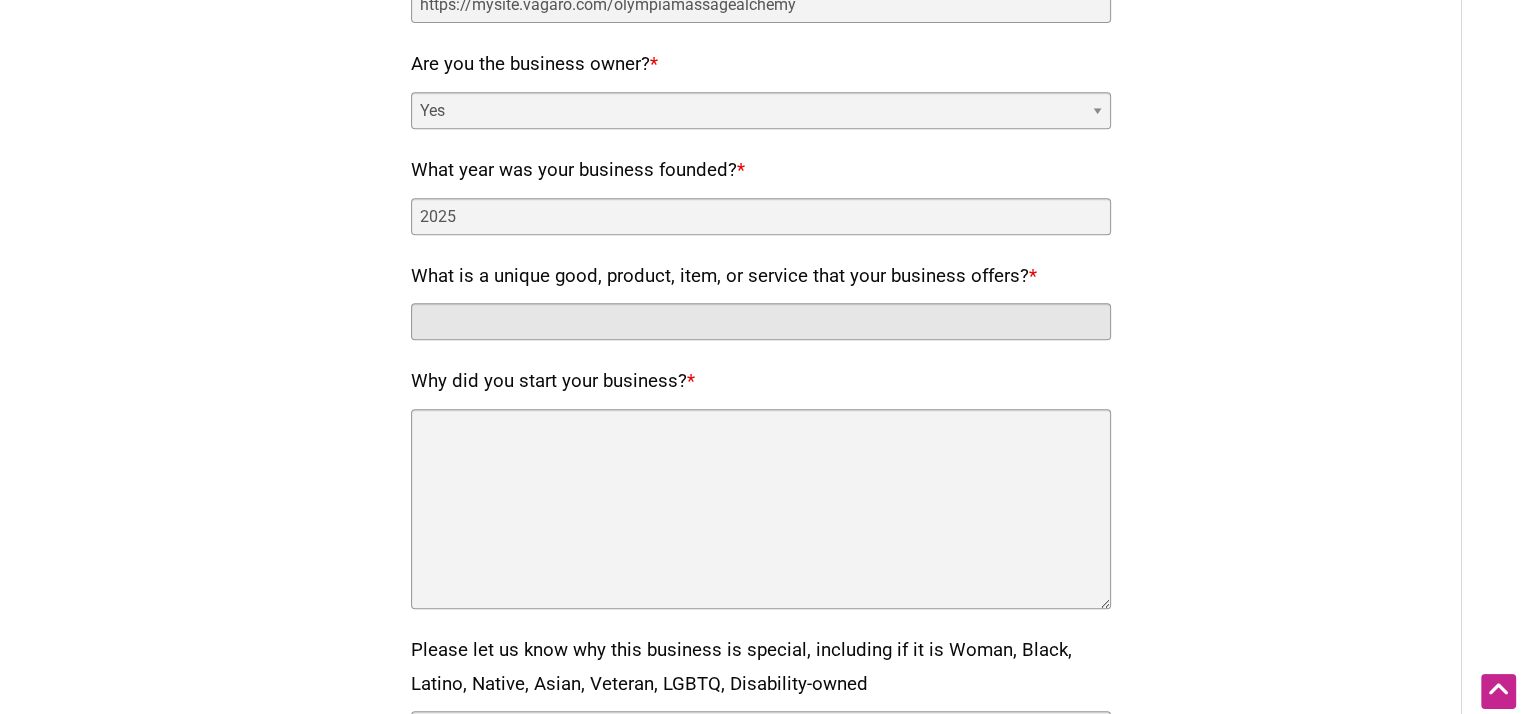 click on "What is a unique good, product, item, or service that your business offers?  *" at bounding box center (761, 321) 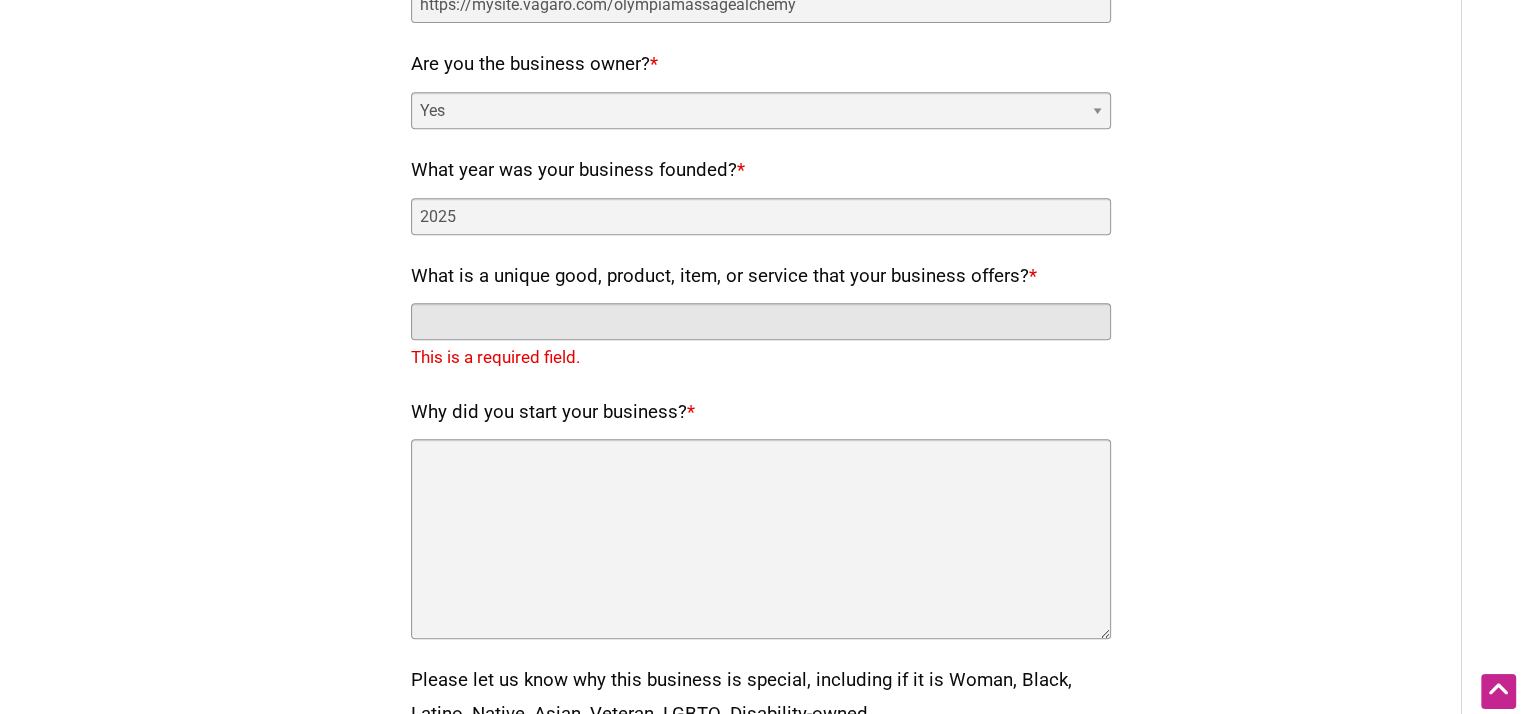 paste on "I’m Jakob Nayar, a licensed massage therapist with a passion for helping people heal, move freely, and live with less pain. I specialize in injury treatment, myofascial release, and therapeutic bodywork designed to restore function and balance." 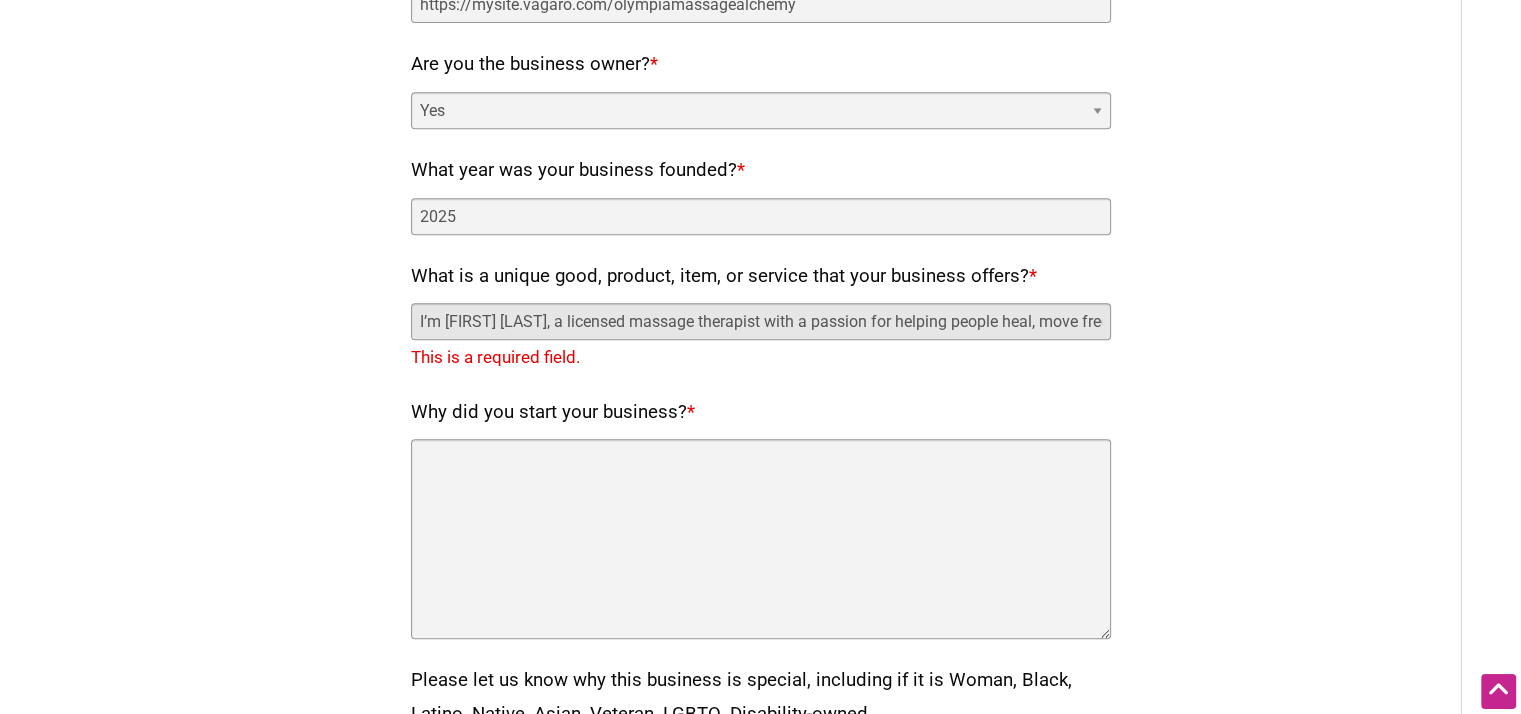 scroll, scrollTop: 0, scrollLeft: 1020, axis: horizontal 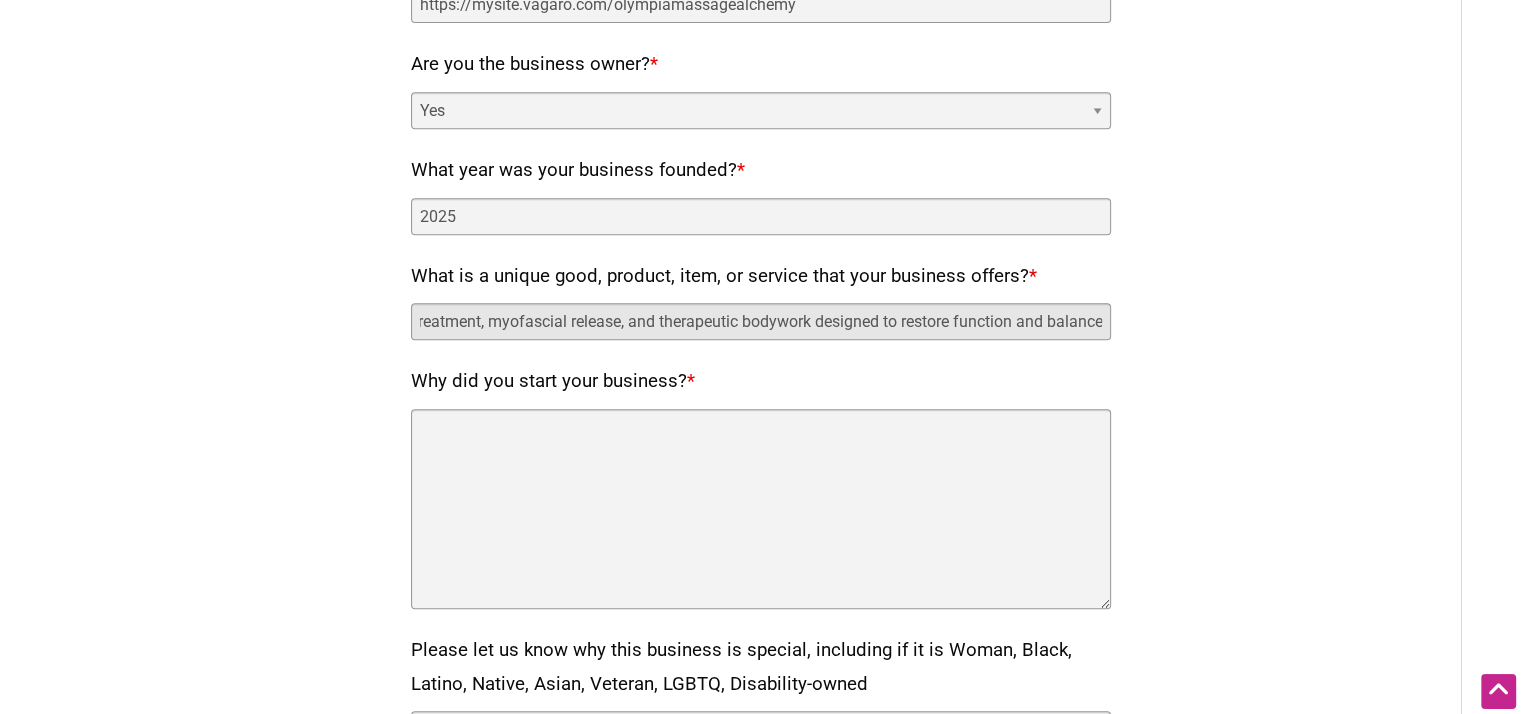 type on "I’m Jakob Nayar, a licensed massage therapist with a passion for helping people heal, move freely, and live with less pain. I specialize in injury treatment, myofascial release, and therapeutic bodywork designed to restore function and balance." 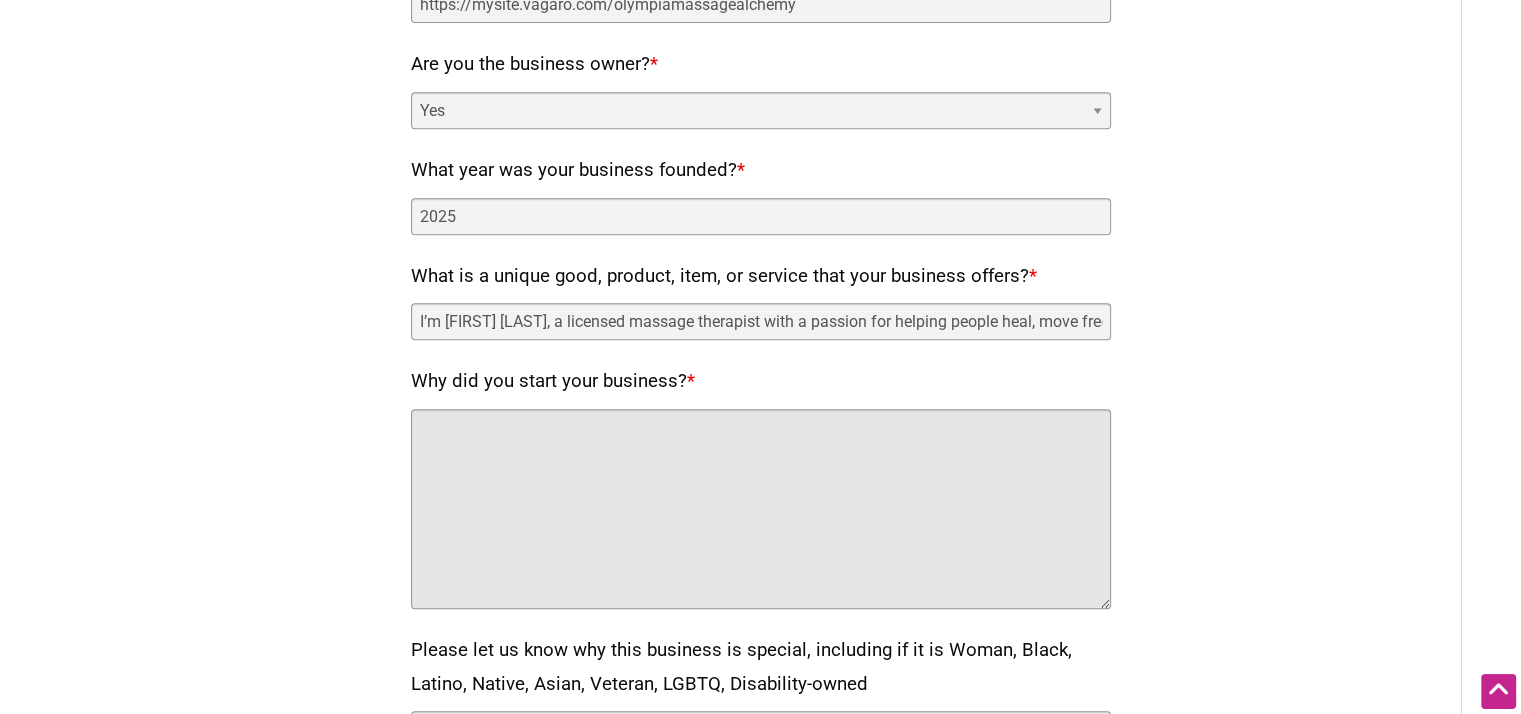 click on "Why did you start your business?  *" at bounding box center [761, 509] 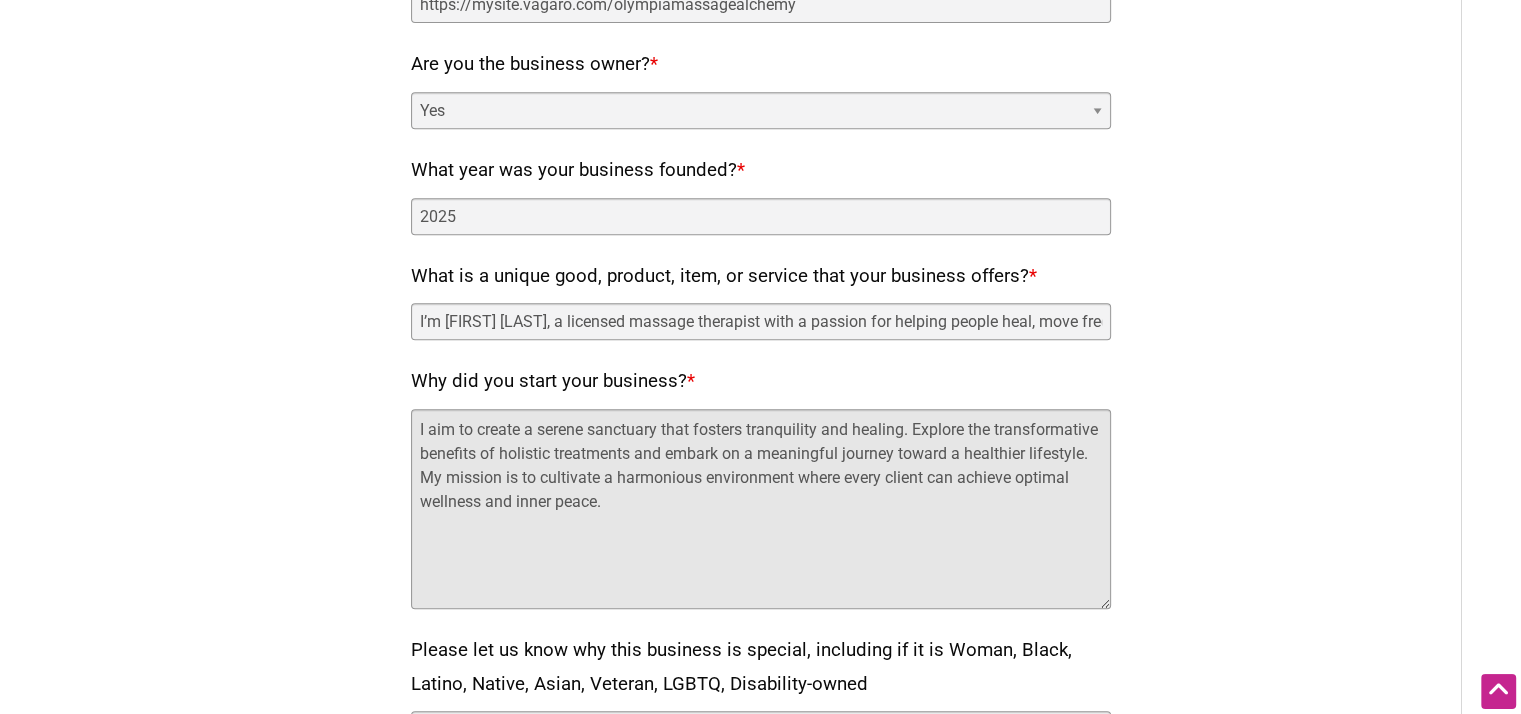 click on "I aim to create a serene sanctuary that fosters tranquility and healing. Explore the transformative benefits of holistic treatments and embark on a meaningful journey toward a healthier lifestyle. My mission is to cultivate a harmonious environment where every client can achieve optimal wellness and inner peace." at bounding box center (761, 509) 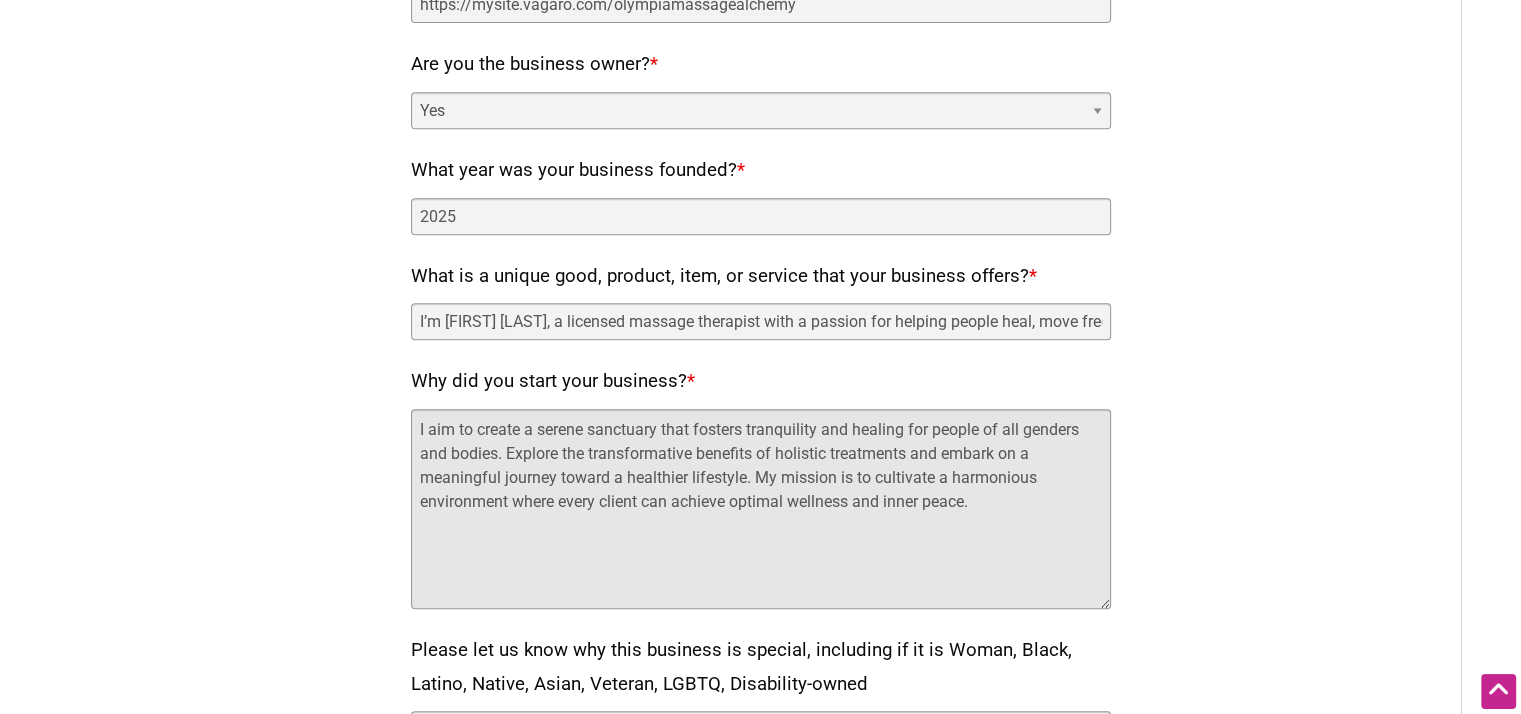 click on "I aim to create a serene sanctuary that fosters tranquility and healing for people of all genders and bodies. Explore the transformative benefits of holistic treatments and embark on a meaningful journey toward a healthier lifestyle. My mission is to cultivate a harmonious environment where every client can achieve optimal wellness and inner peace." at bounding box center (761, 509) 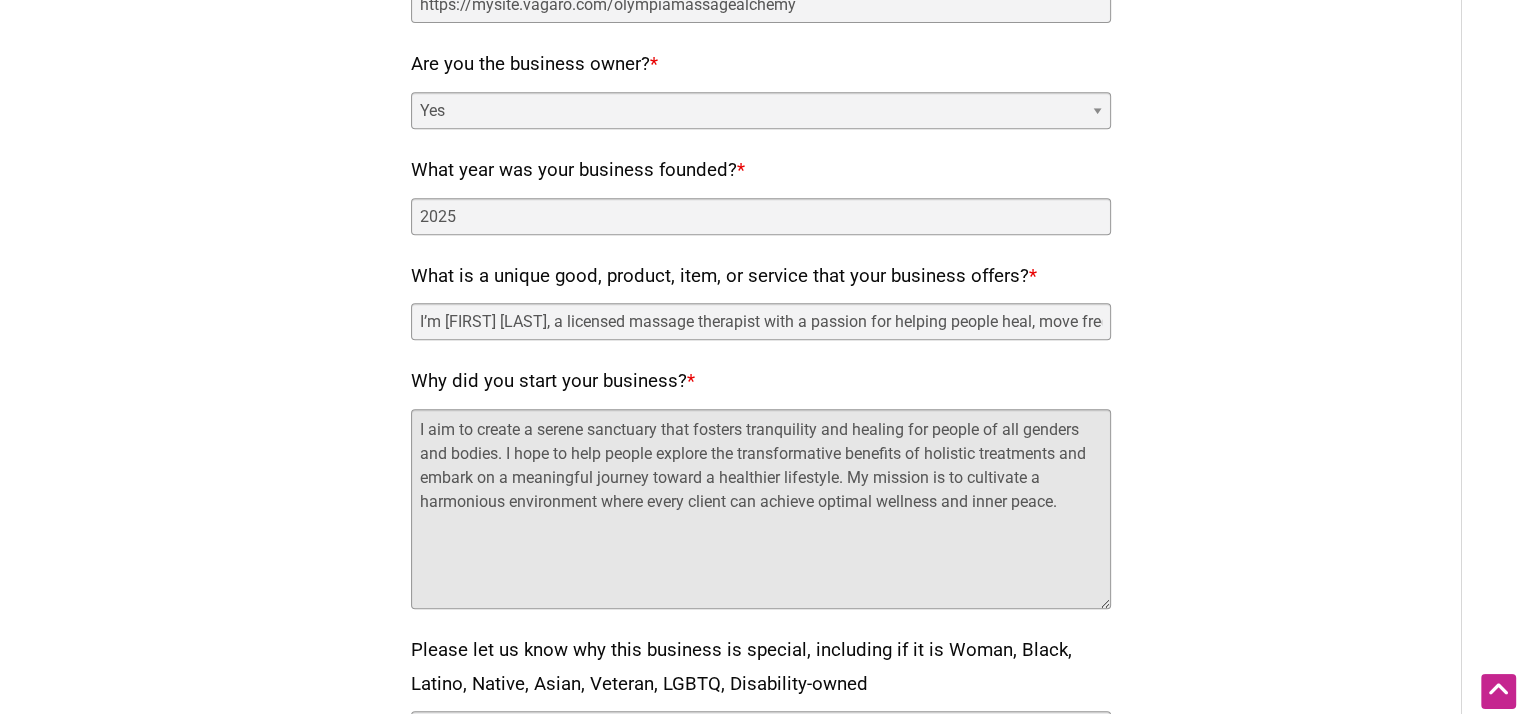 drag, startPoint x: 1060, startPoint y: 450, endPoint x: 931, endPoint y: 460, distance: 129.38702 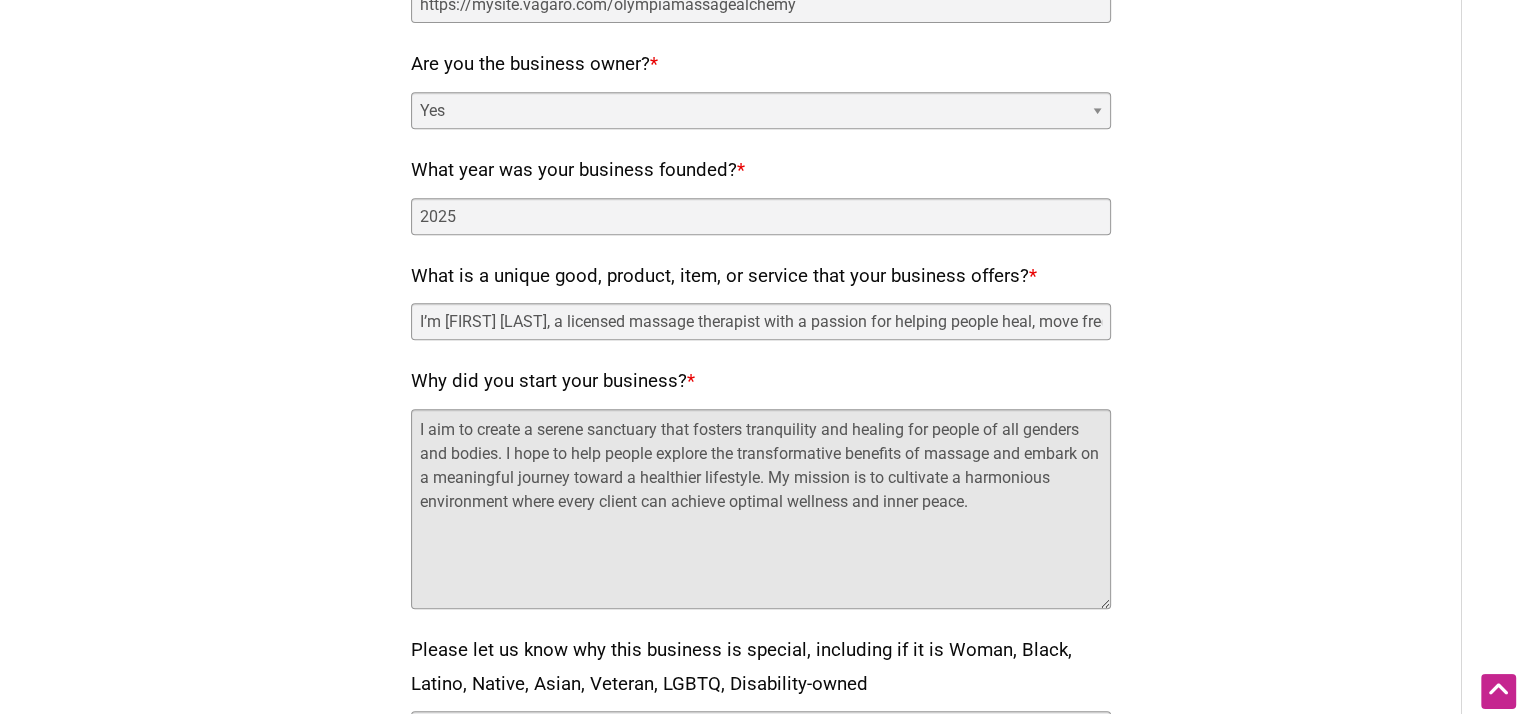 click on "I aim to create a serene sanctuary that fosters tranquility and healing for people of all genders and bodies. I hope to help people explore the transformative benefits of massage and embark on a meaningful journey toward a healthier lifestyle. My mission is to cultivate a harmonious environment where every client can achieve optimal wellness and inner peace." at bounding box center (761, 509) 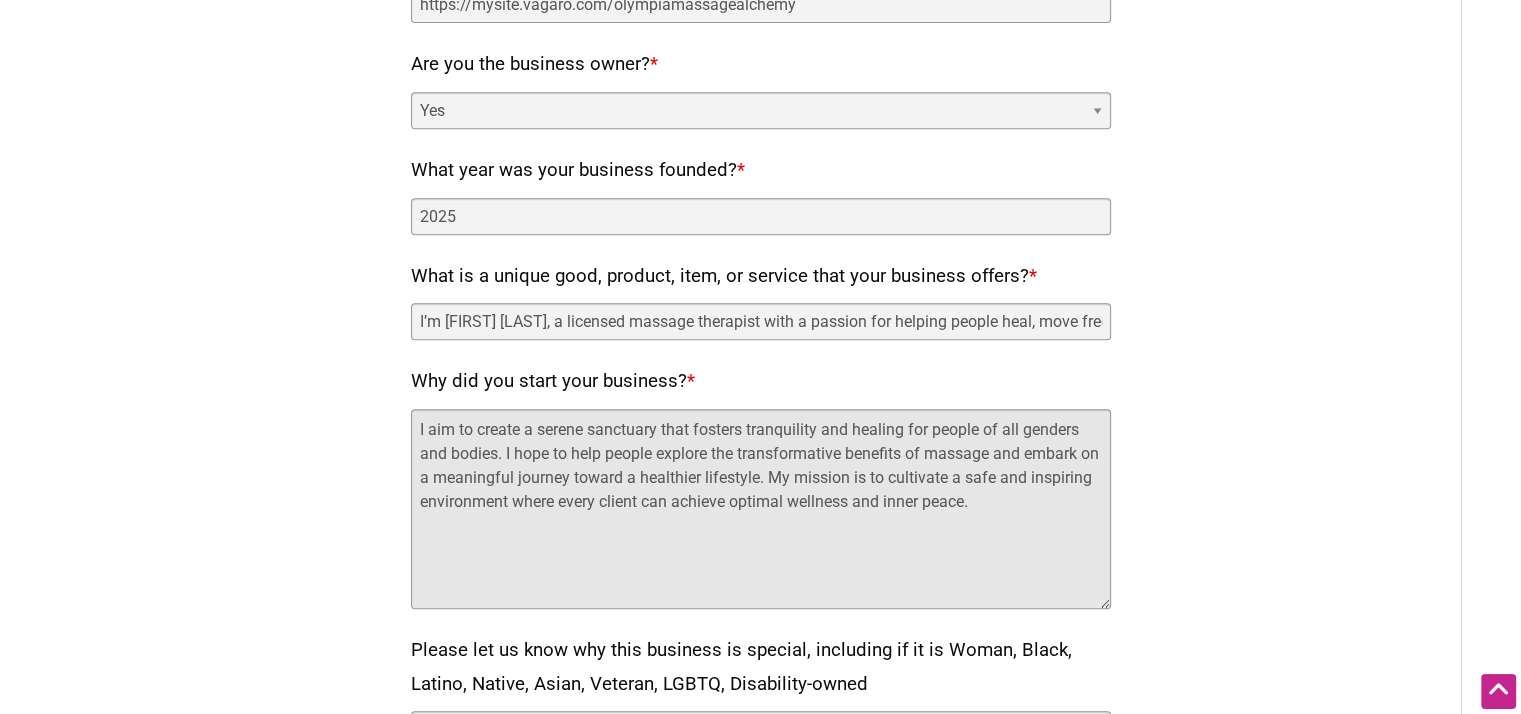 click on "I aim to create a serene sanctuary that fosters tranquility and healing for people of all genders and bodies. I hope to help people explore the transformative benefits of massage and embark on a meaningful journey toward a healthier lifestyle. My mission is to cultivate a safe and inspiring environment where every client can achieve optimal wellness and inner peace." at bounding box center (761, 509) 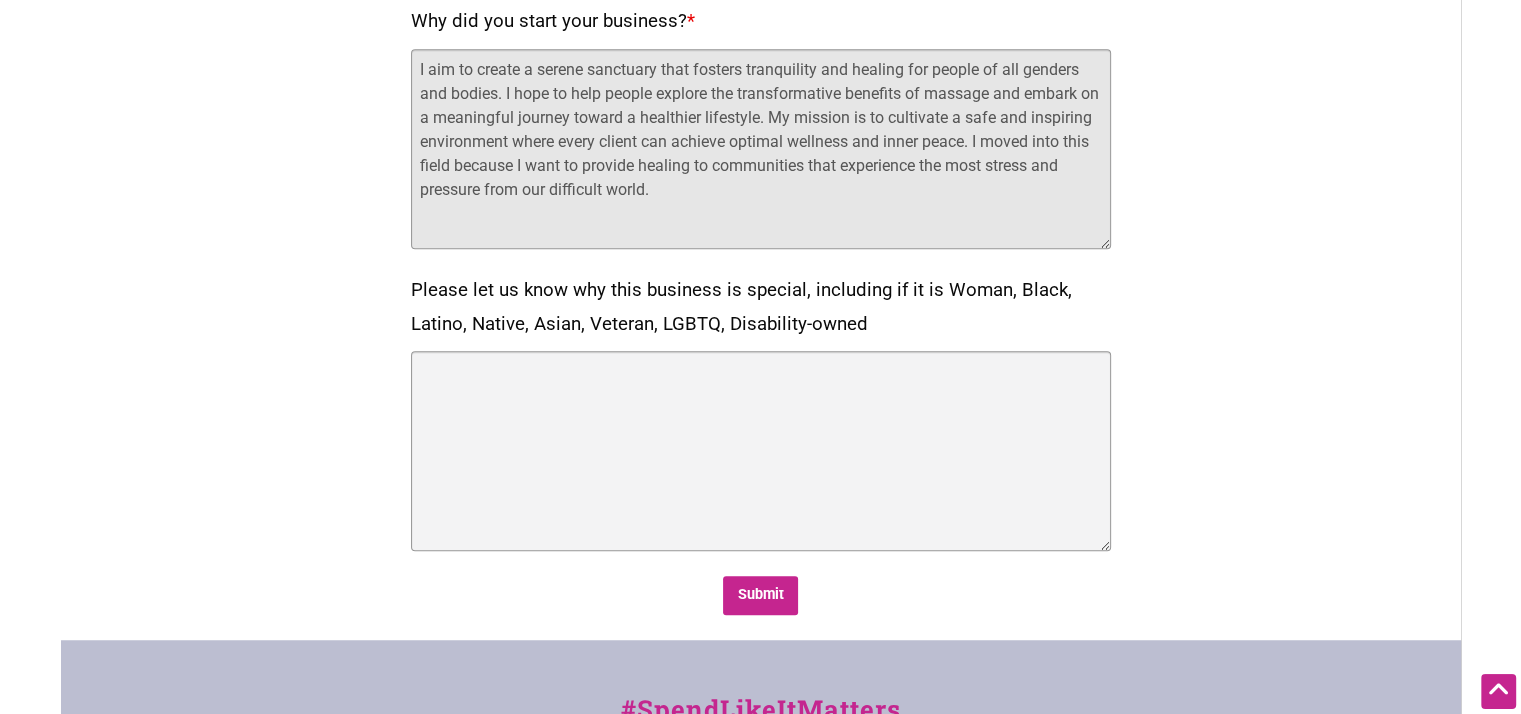 scroll, scrollTop: 1300, scrollLeft: 0, axis: vertical 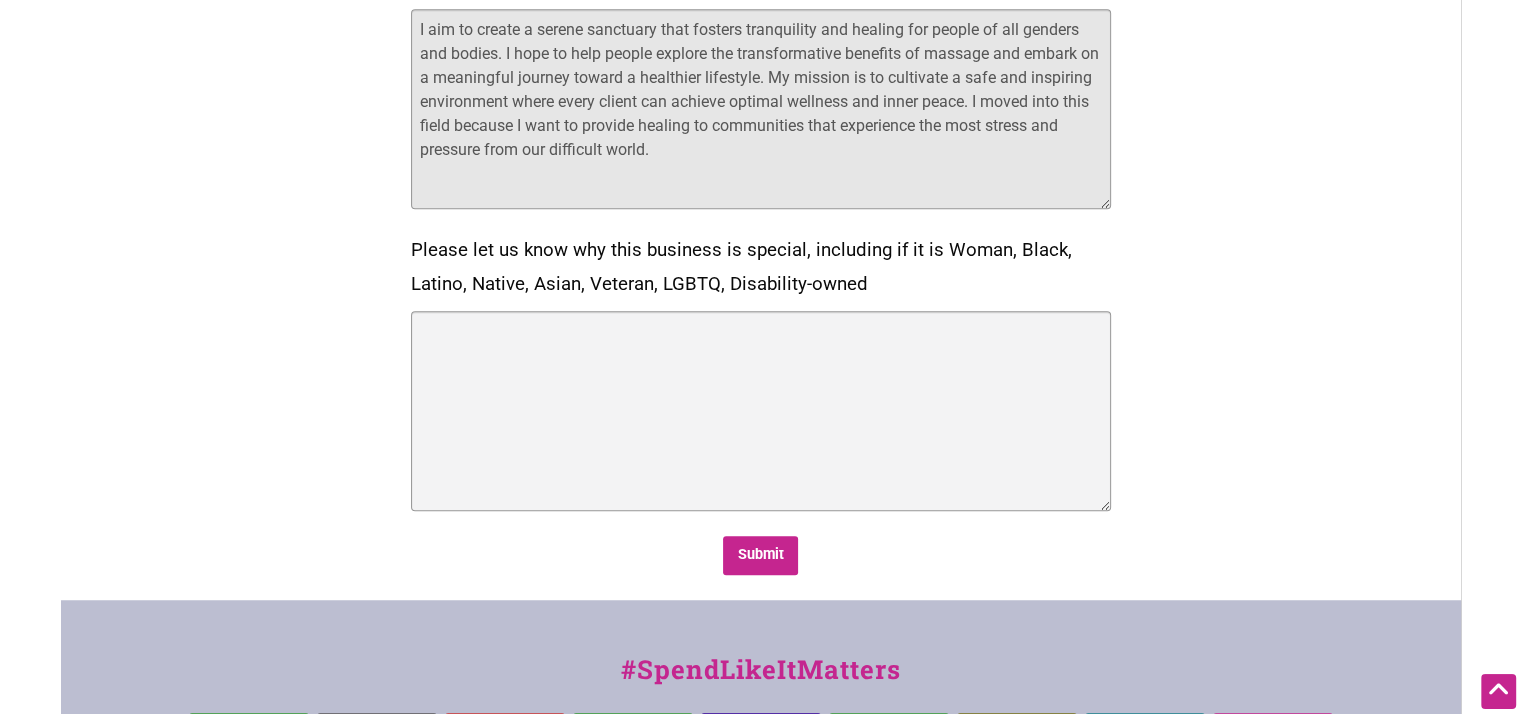 type on "I aim to create a serene sanctuary that fosters tranquility and healing for people of all genders and bodies. I hope to help people explore the transformative benefits of massage and embark on a meaningful journey toward a healthier lifestyle. My mission is to cultivate a safe and inspiring environment where every client can achieve optimal wellness and inner peace. I moved into this field because I want to provide healing to communities that experience the most stress and pressure from our difficult world." 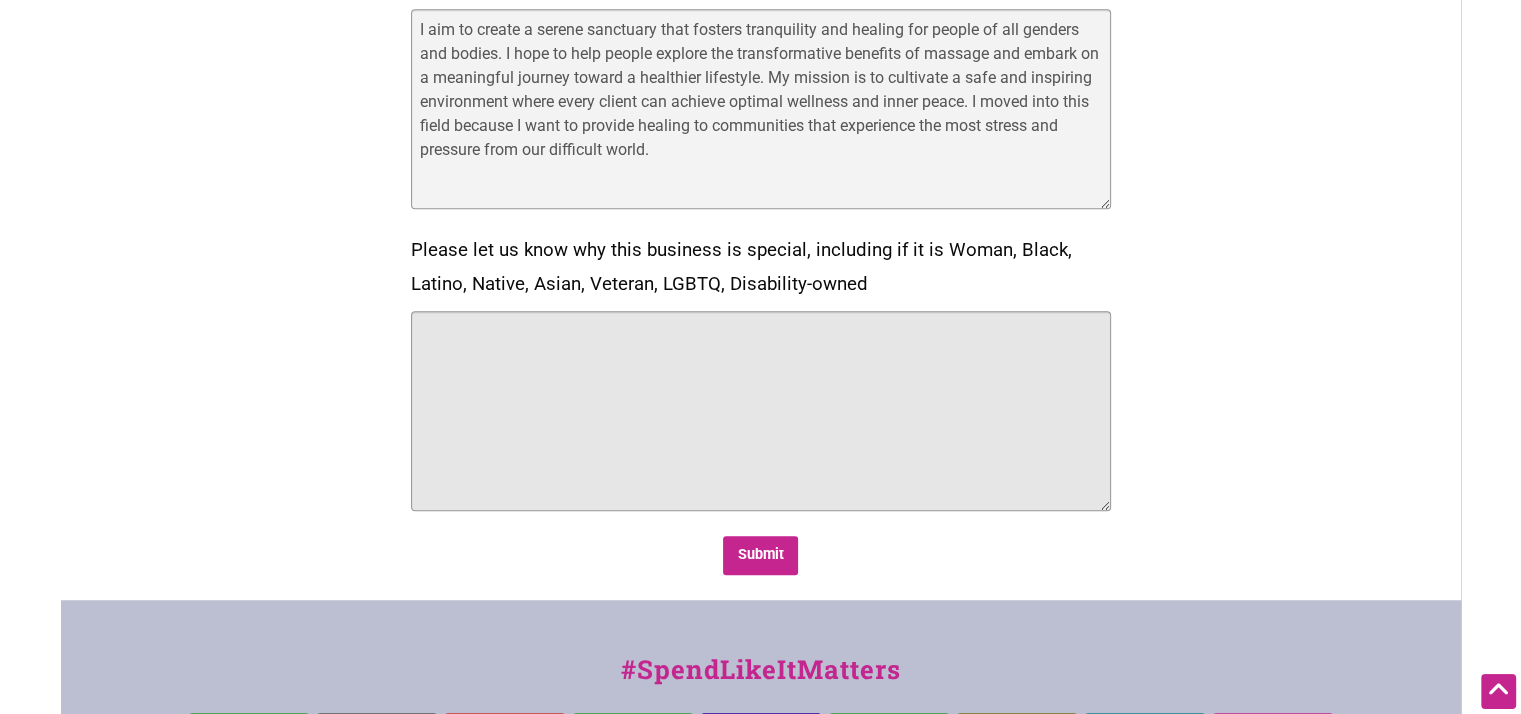 click on "Please let us know why this business is special, including if it is Woman, Black, Latino, Native, Asian, Veteran, LGBTQ, Disability-owned" at bounding box center [761, 411] 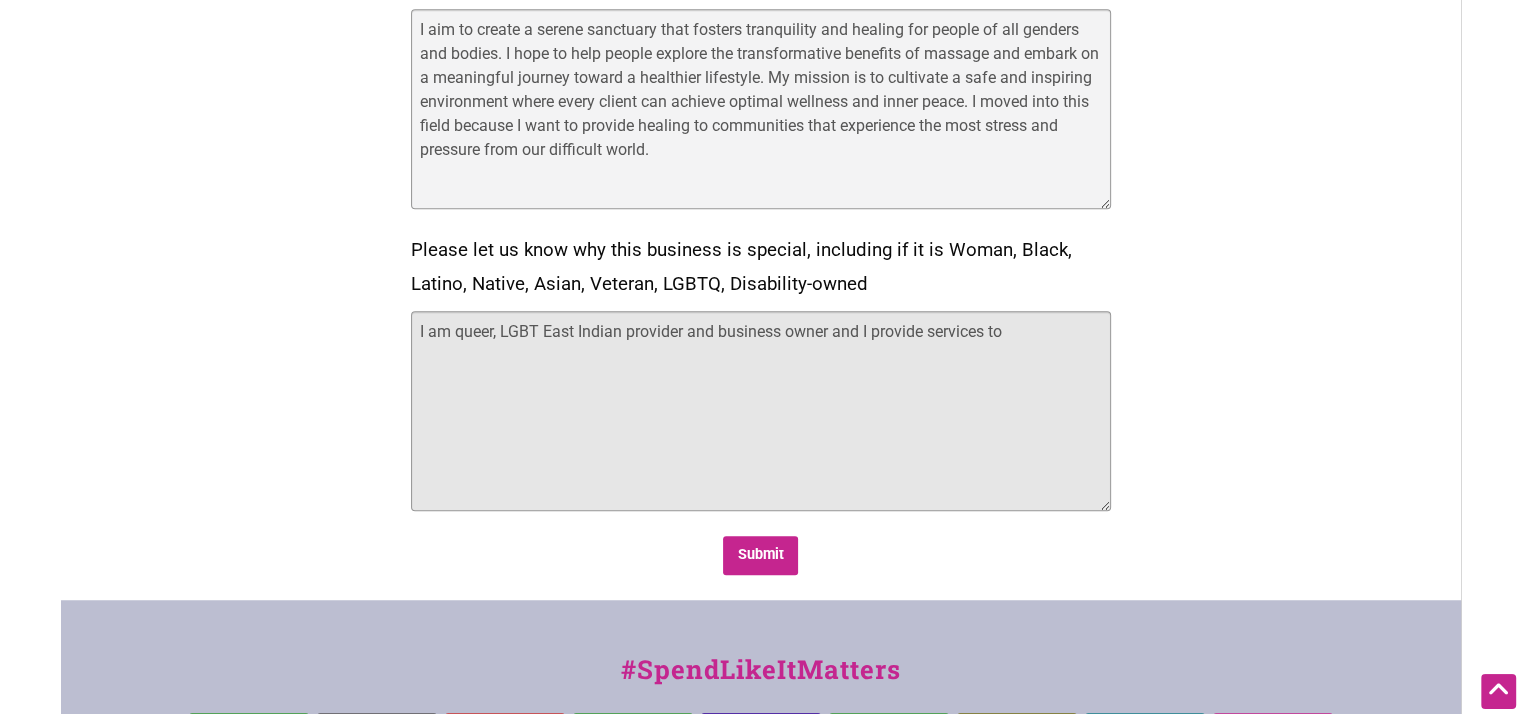 click on "I am queer, LGBT East Indian provider and business owner and I provide services to" at bounding box center [761, 411] 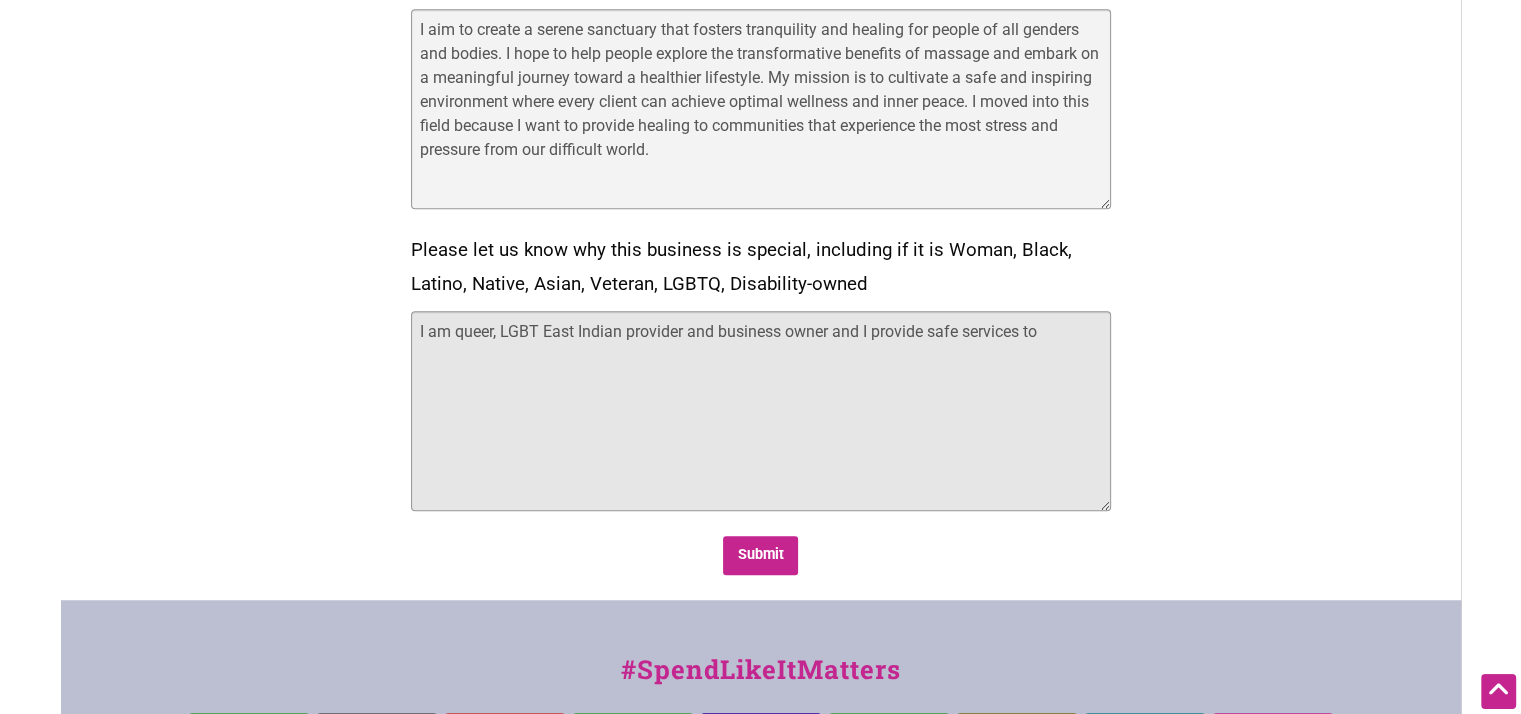 click on "I am queer, LGBT East Indian provider and business owner and I provide safe services to" at bounding box center (761, 411) 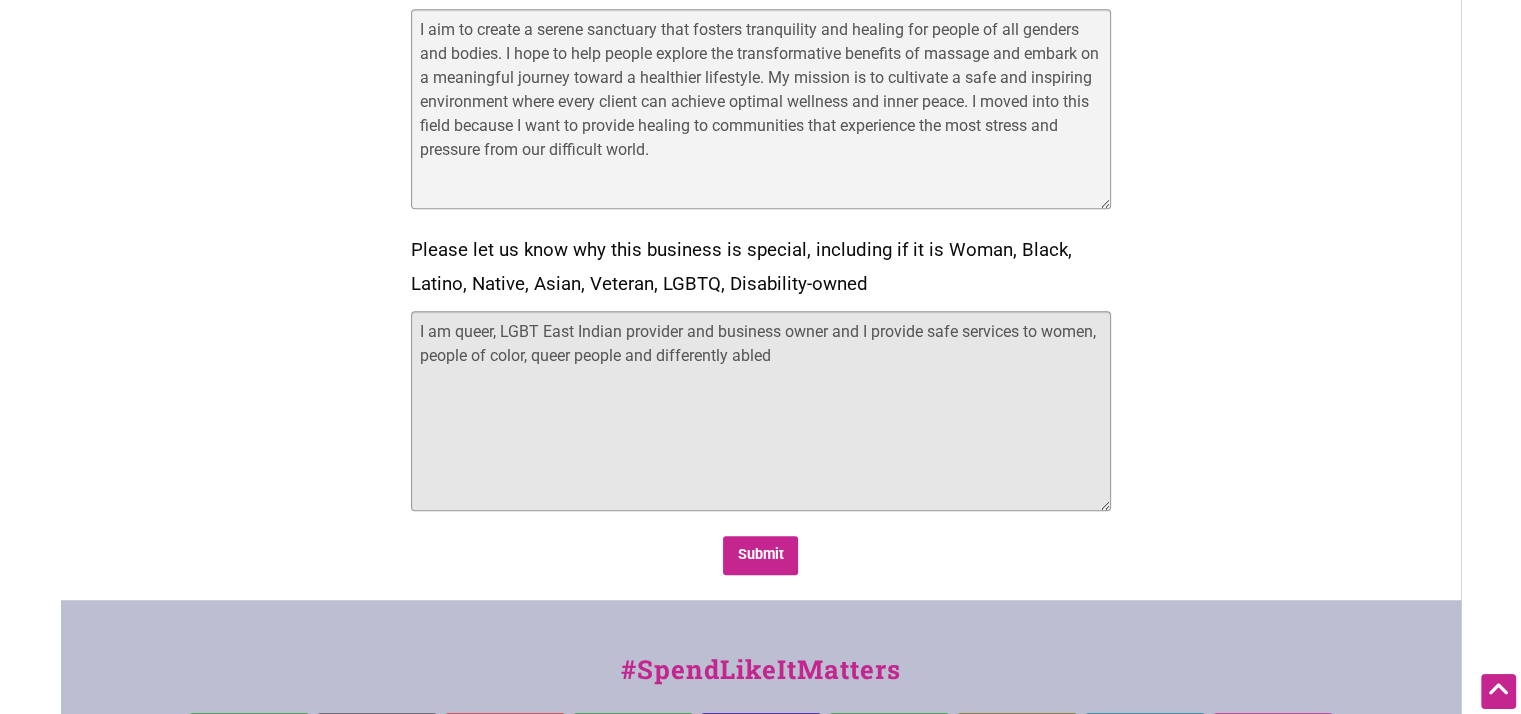click on "I am queer, LGBT East Indian provider and business owner and I provide safe services to women, people of color, queer people and differently abled" at bounding box center (761, 411) 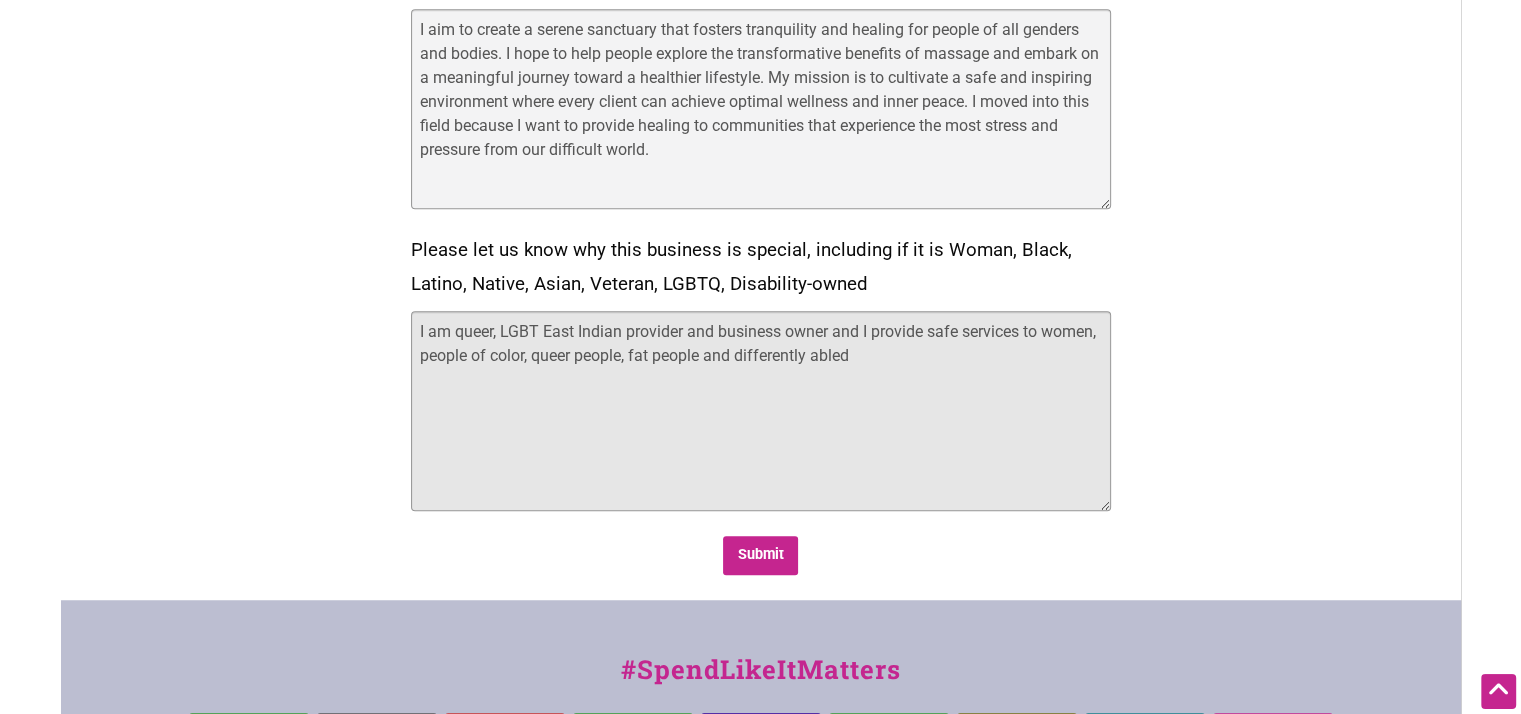 click on "I am queer, LGBT East Indian provider and business owner and I provide safe services to women, people of color, queer people, fat people and differently abled" at bounding box center [761, 411] 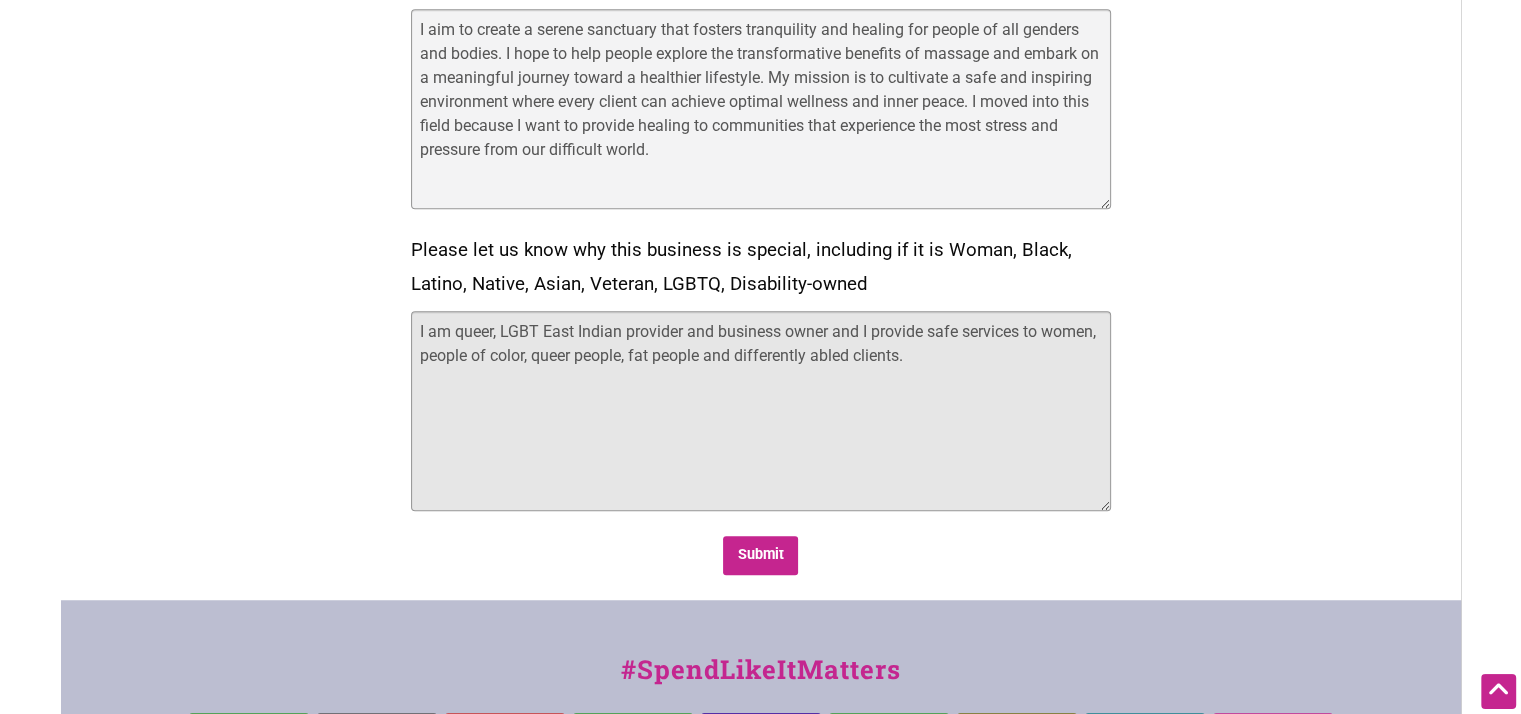 click on "I am queer, LGBT East Indian provider and business owner and I provide safe services to women, people of color, queer people, fat people and differently abled clients." at bounding box center (761, 411) 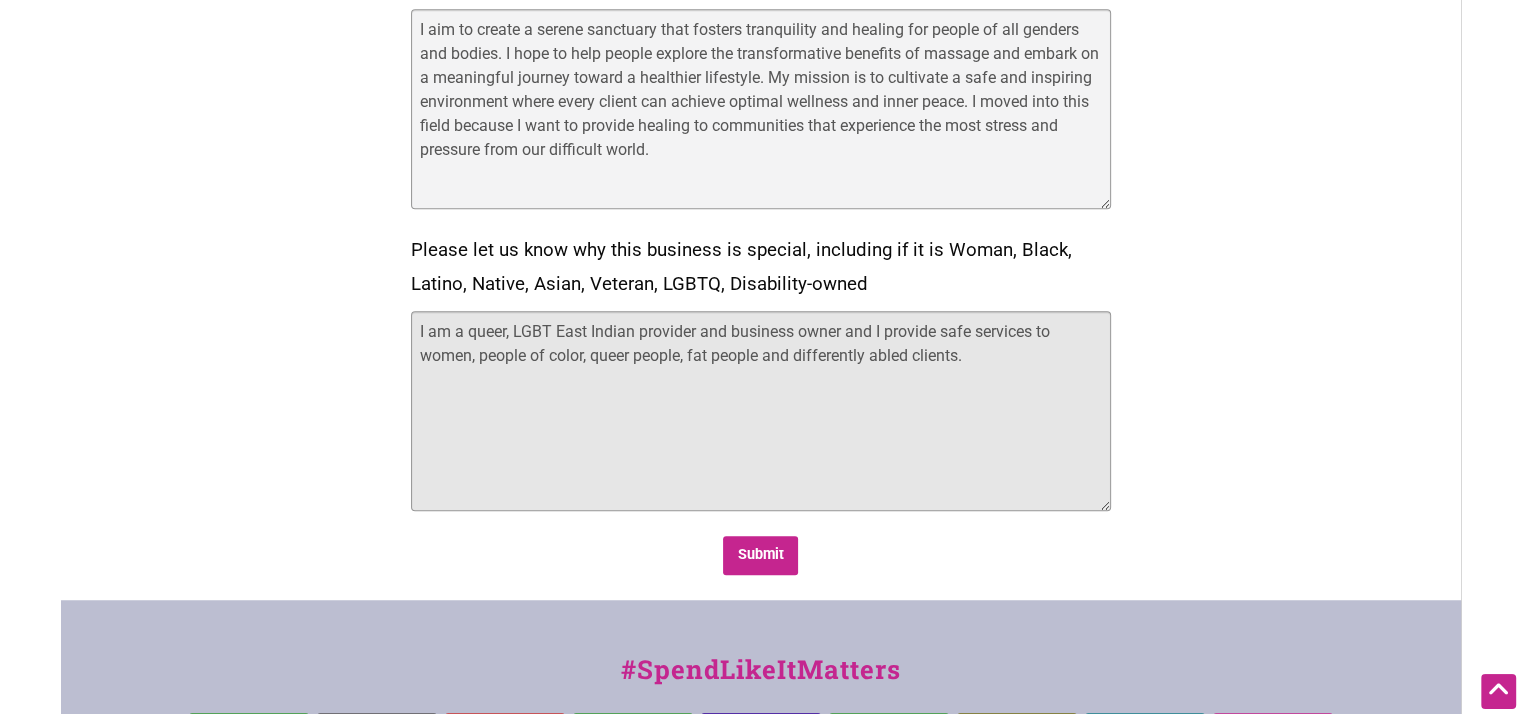 drag, startPoint x: 555, startPoint y: 331, endPoint x: 515, endPoint y: 331, distance: 40 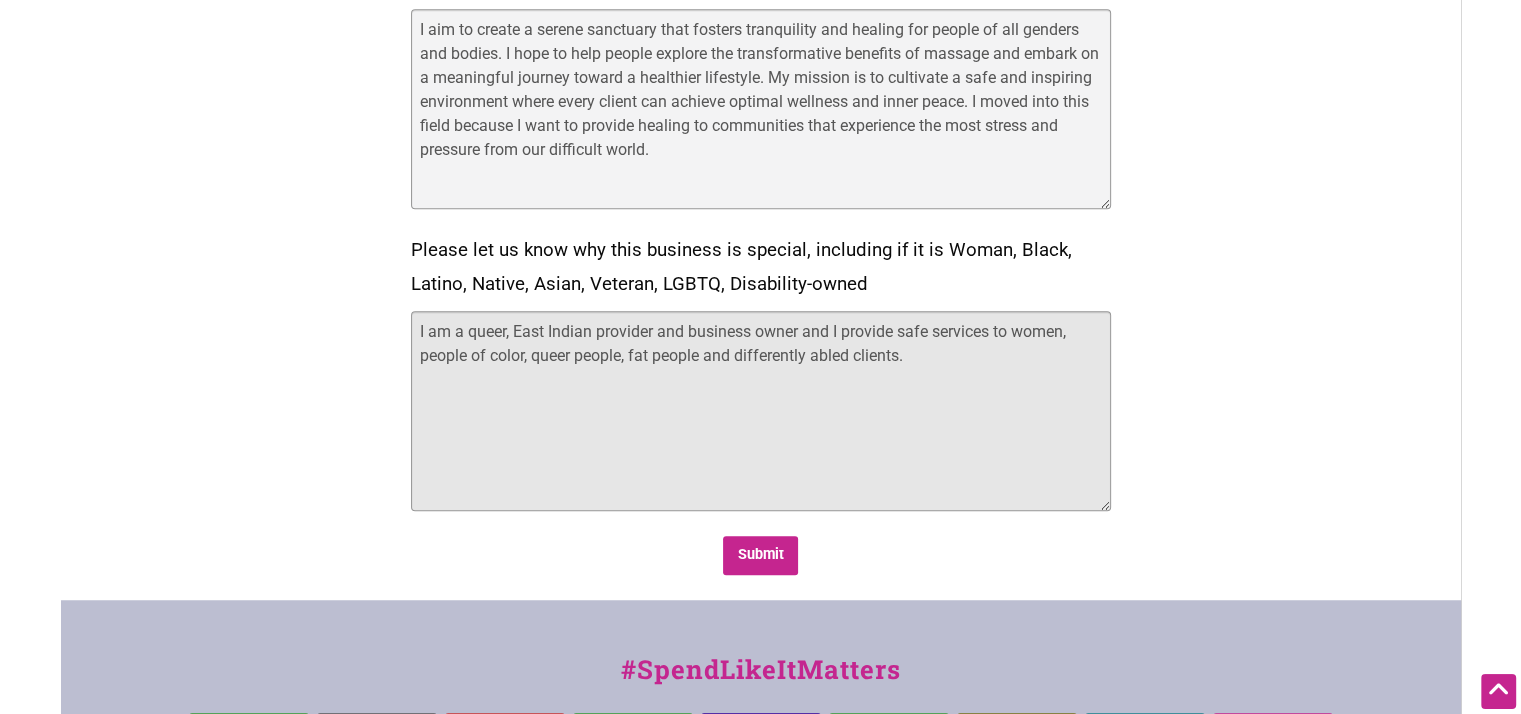 click on "I am a queer, East Indian provider and business owner and I provide safe services to women, people of color, queer people, fat people and differently abled clients." at bounding box center [761, 411] 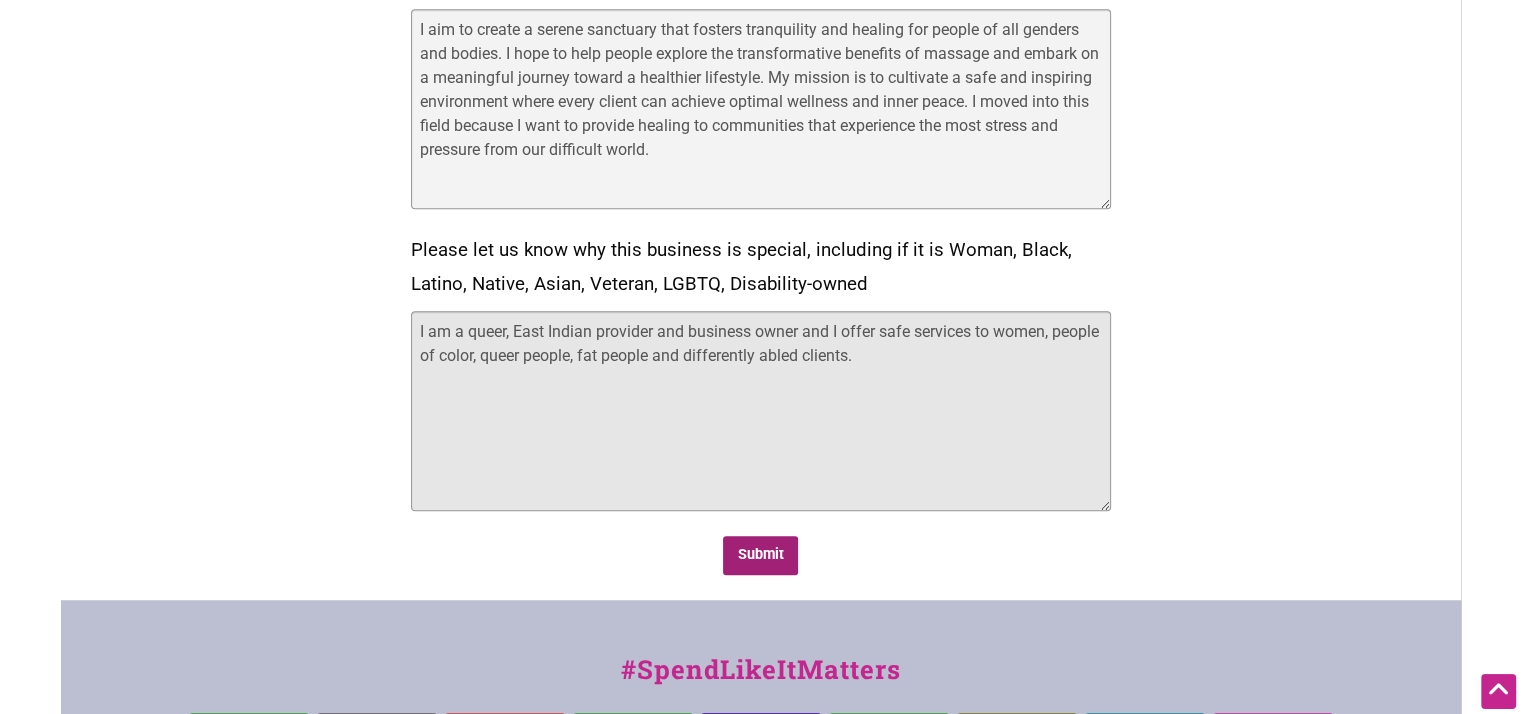 type on "I am a queer, East Indian provider and business owner and I offer safe services to women, people of color, queer people, fat people and differently abled clients." 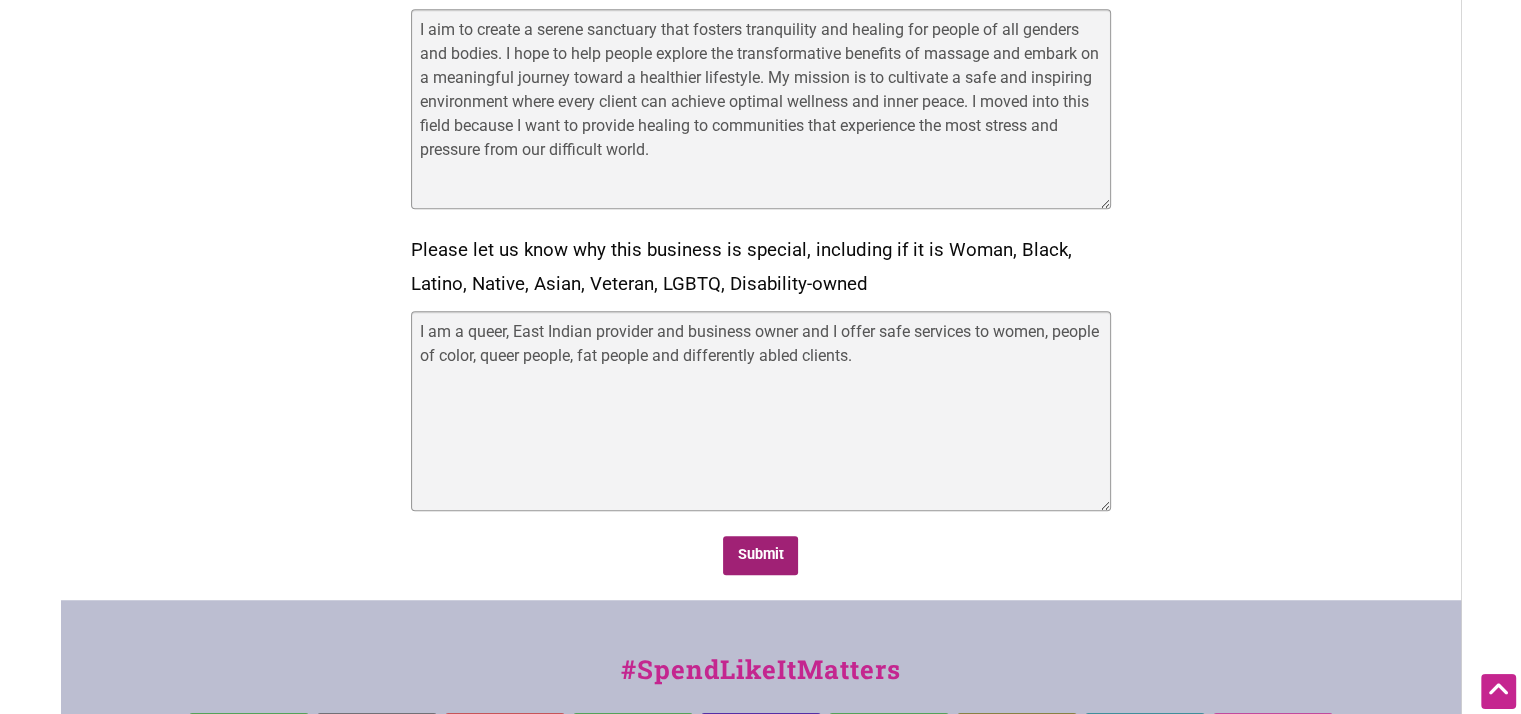 click on "Submit" at bounding box center [760, 555] 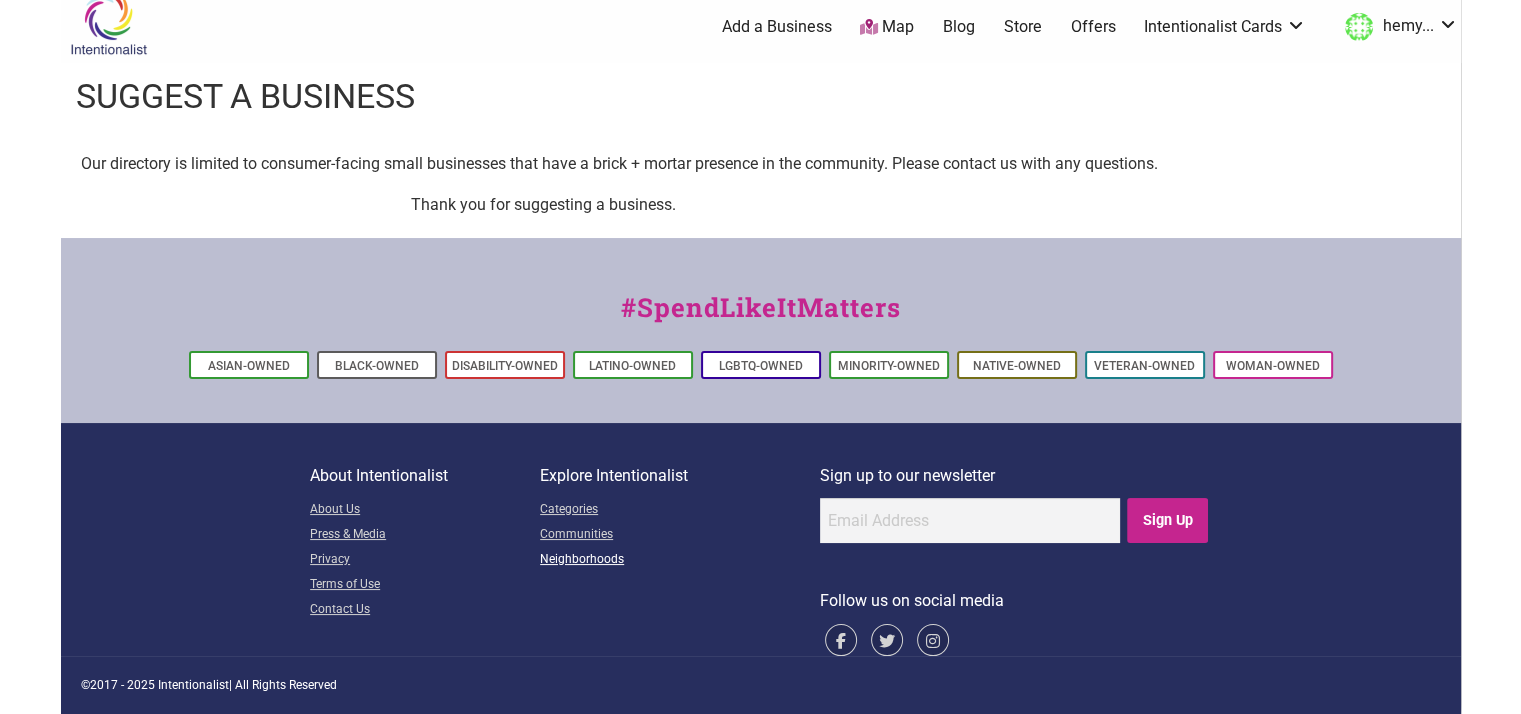 scroll, scrollTop: 0, scrollLeft: 0, axis: both 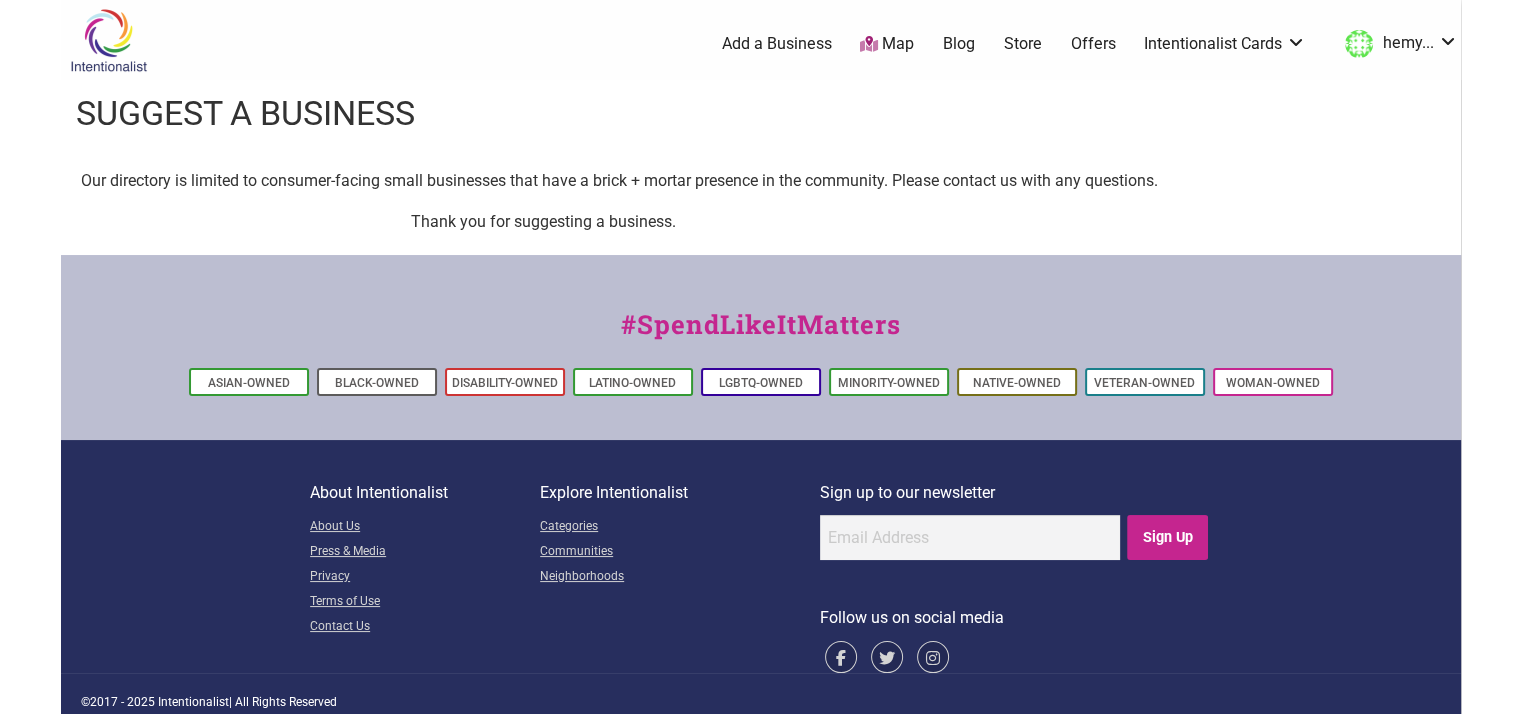 click at bounding box center (108, 40) 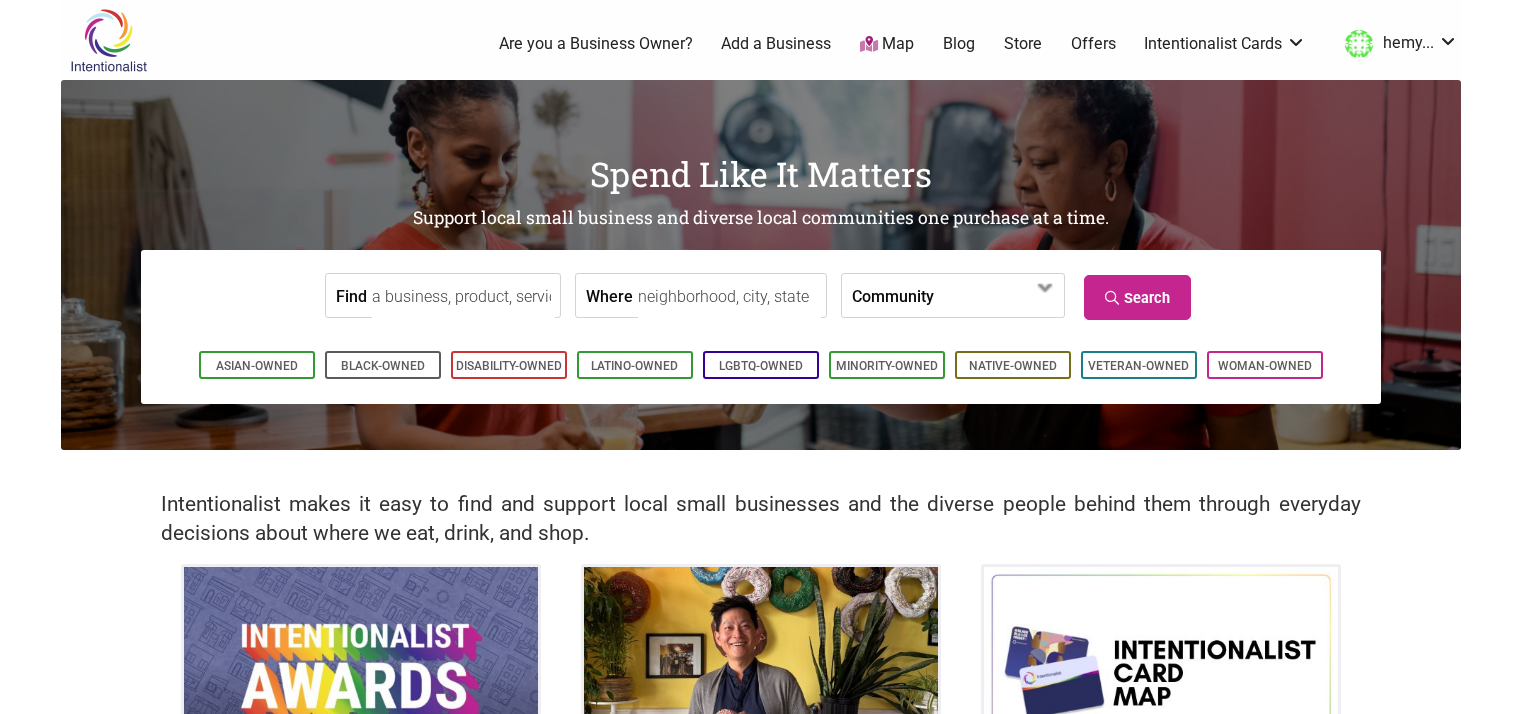 scroll, scrollTop: 0, scrollLeft: 0, axis: both 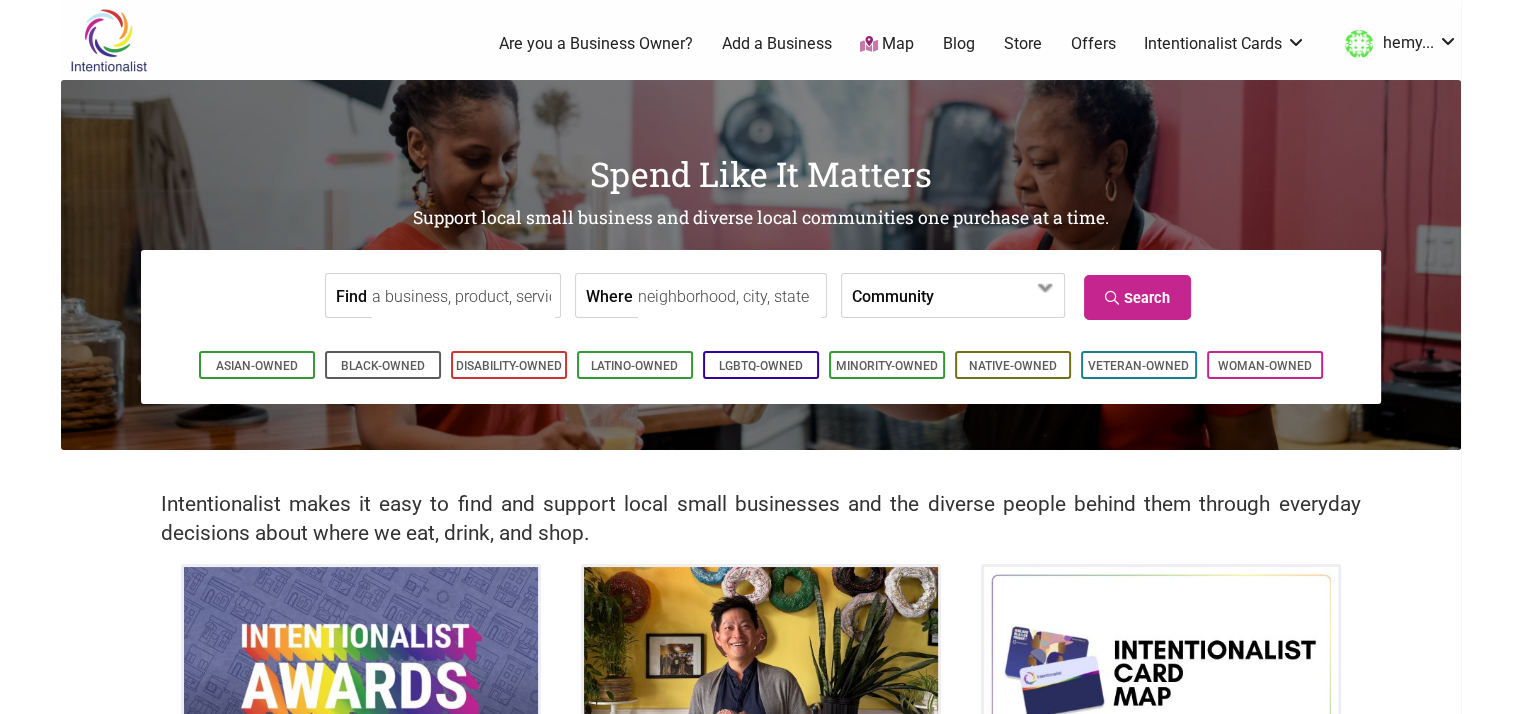 click on "Find" at bounding box center [463, 296] 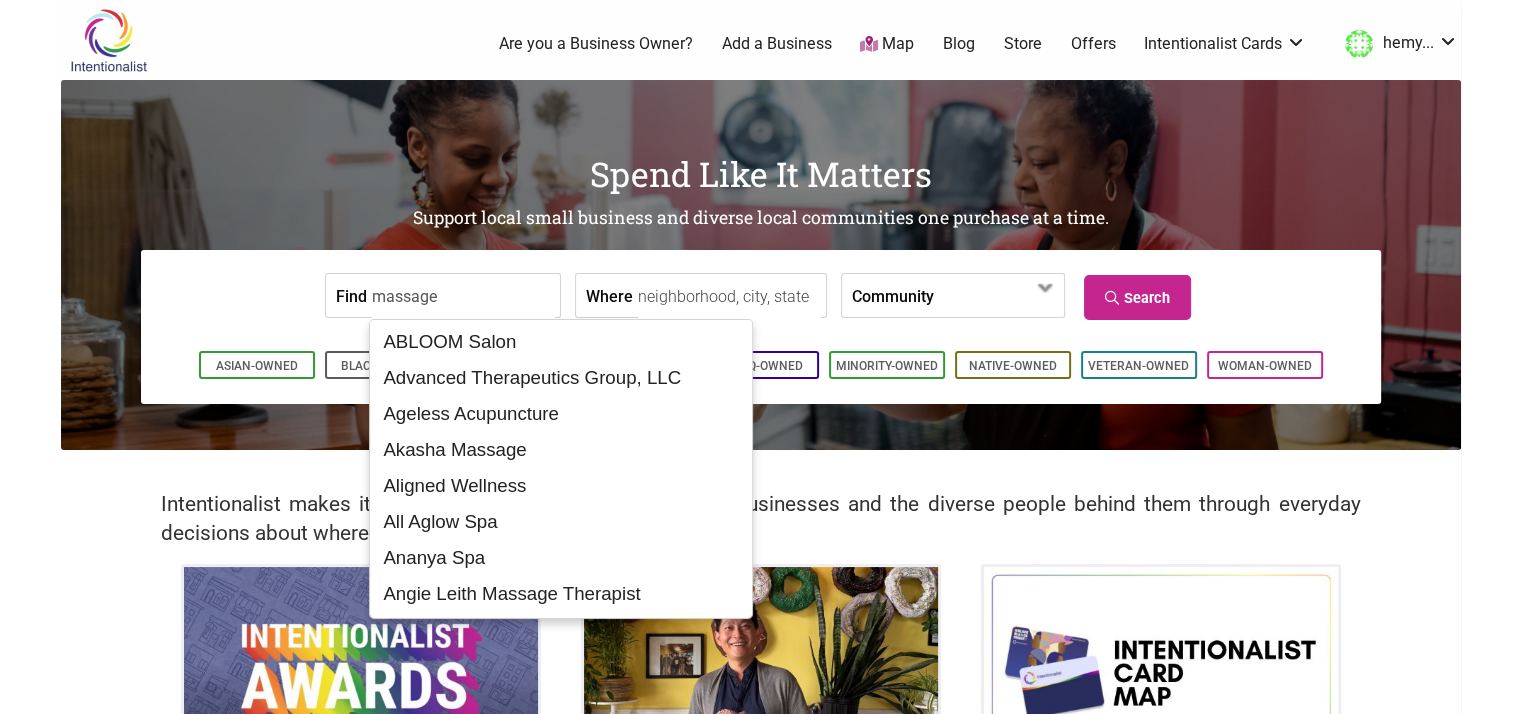 type on "massage" 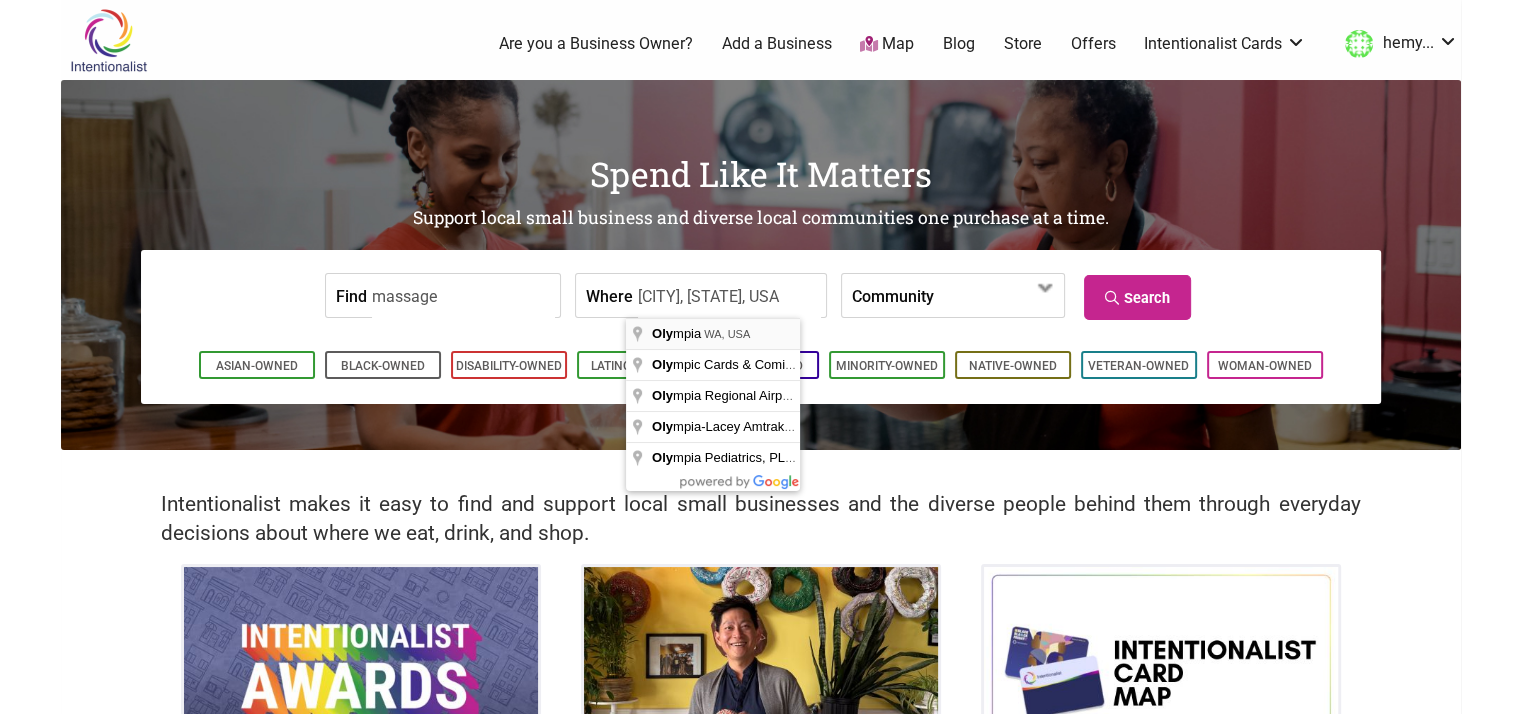 type on "[CITY], [STATE], USA" 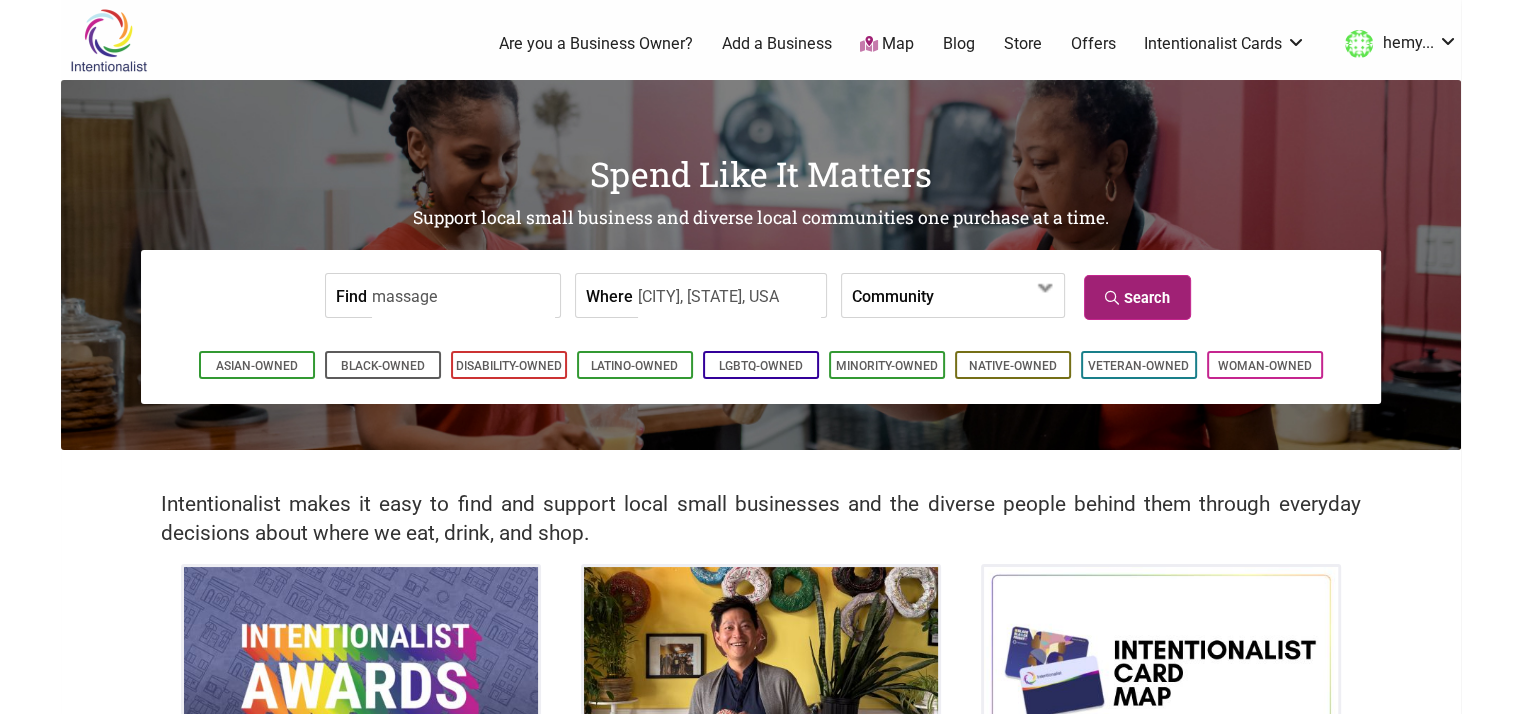 click on "Search" at bounding box center [1137, 297] 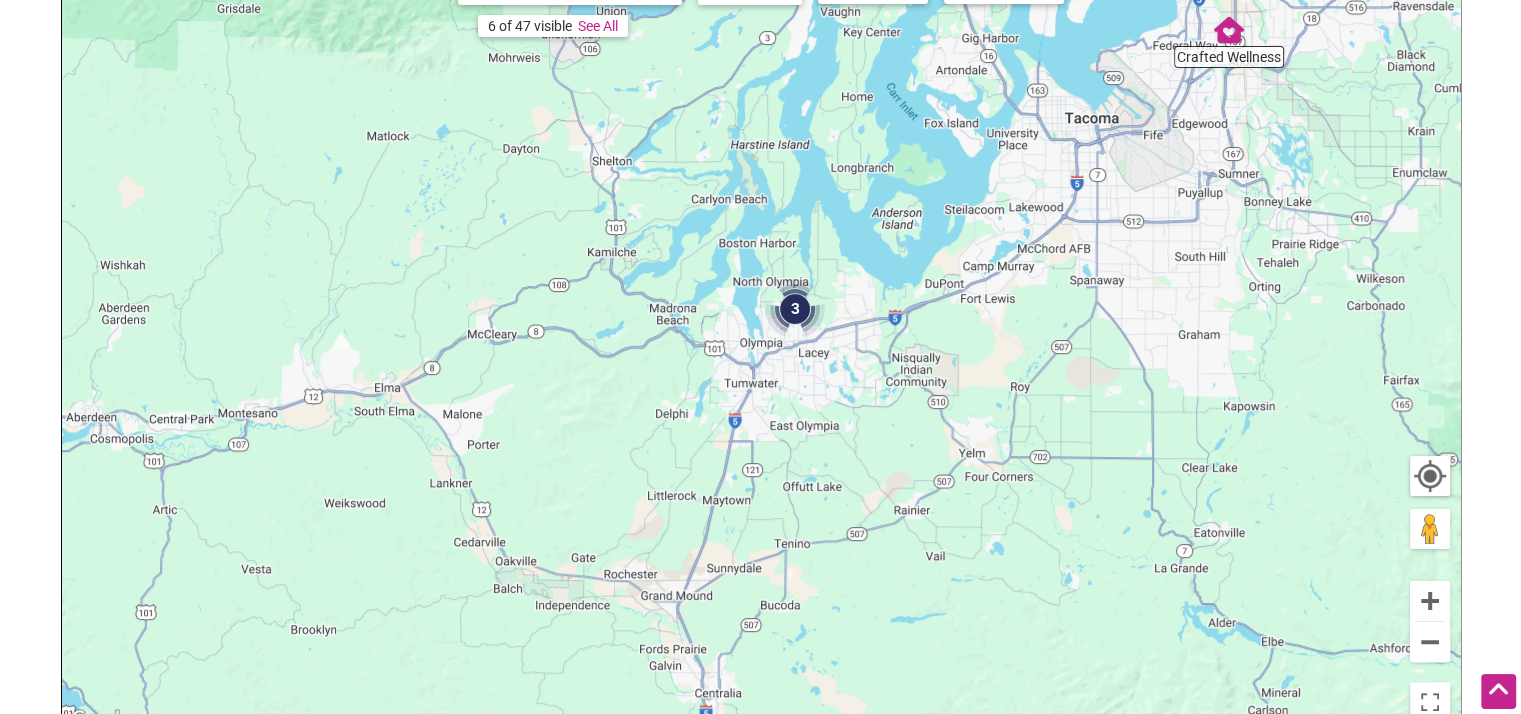 scroll, scrollTop: 312, scrollLeft: 0, axis: vertical 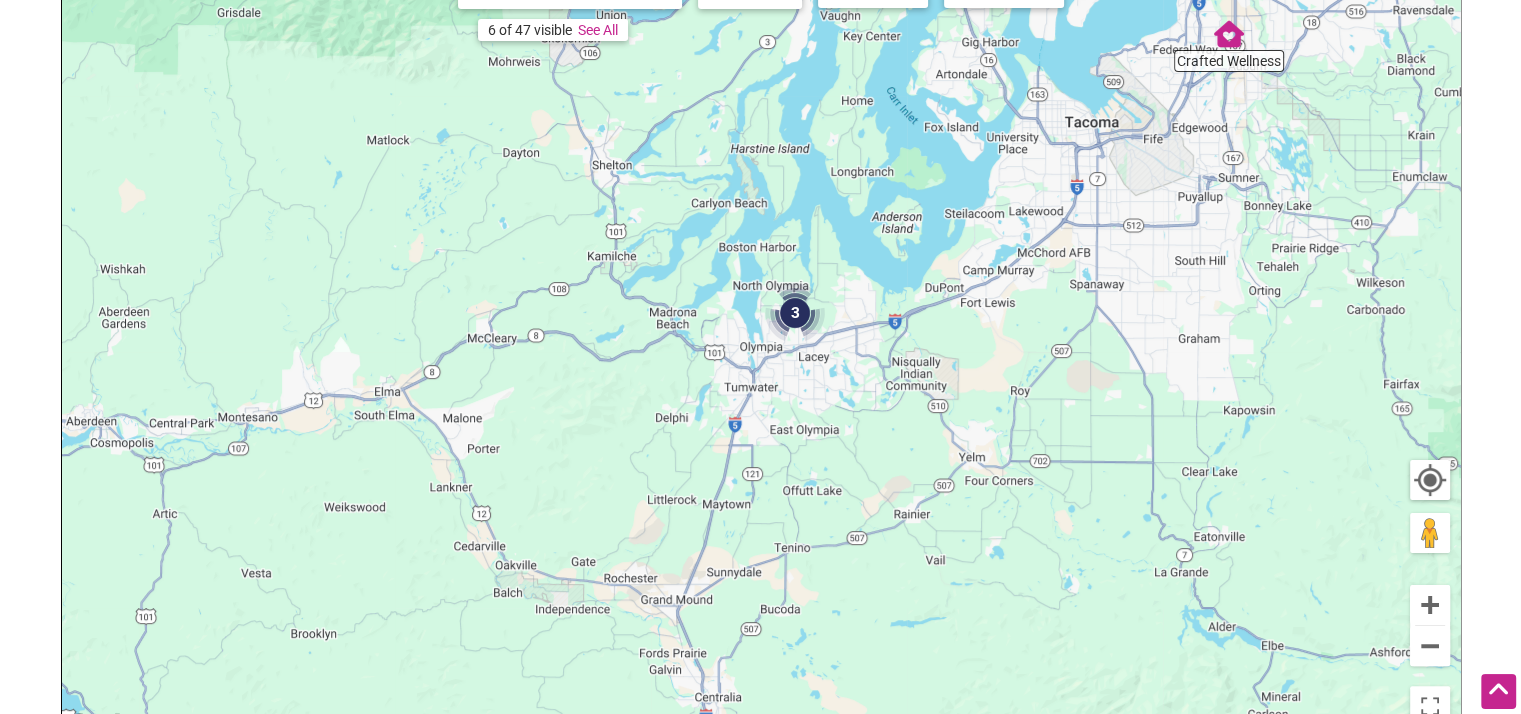 click at bounding box center (795, 313) 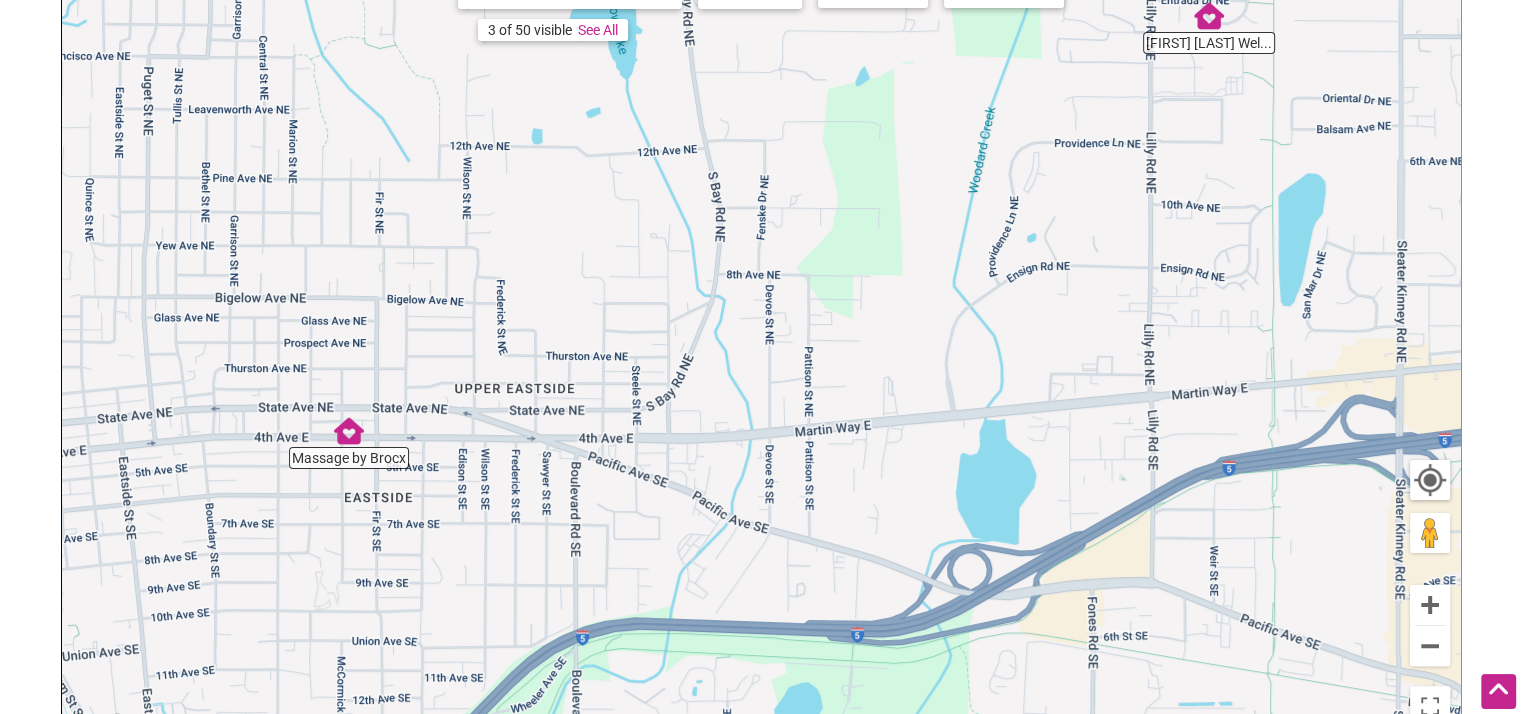 drag, startPoint x: 1022, startPoint y: 274, endPoint x: 1296, endPoint y: 194, distance: 285.44 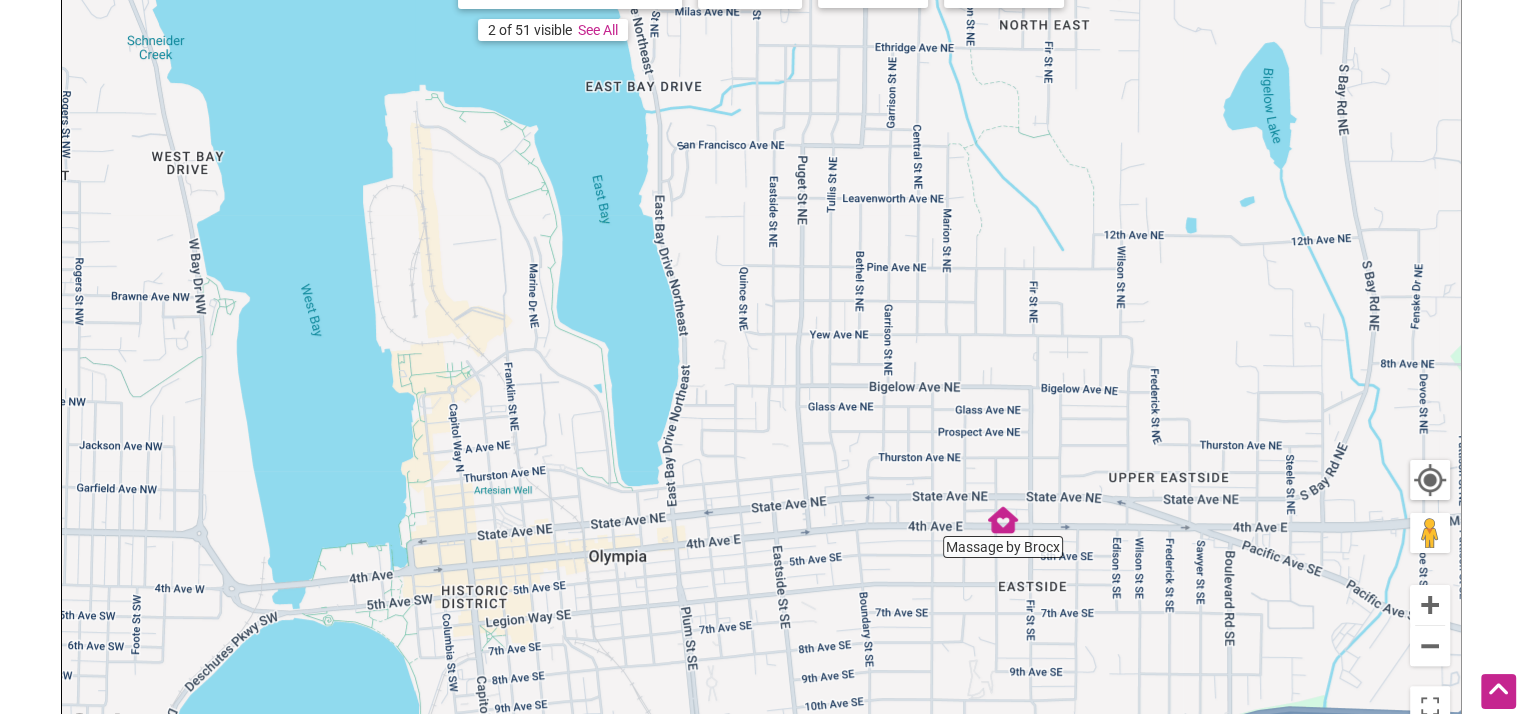 drag, startPoint x: 520, startPoint y: 470, endPoint x: 1182, endPoint y: 557, distance: 667.6923 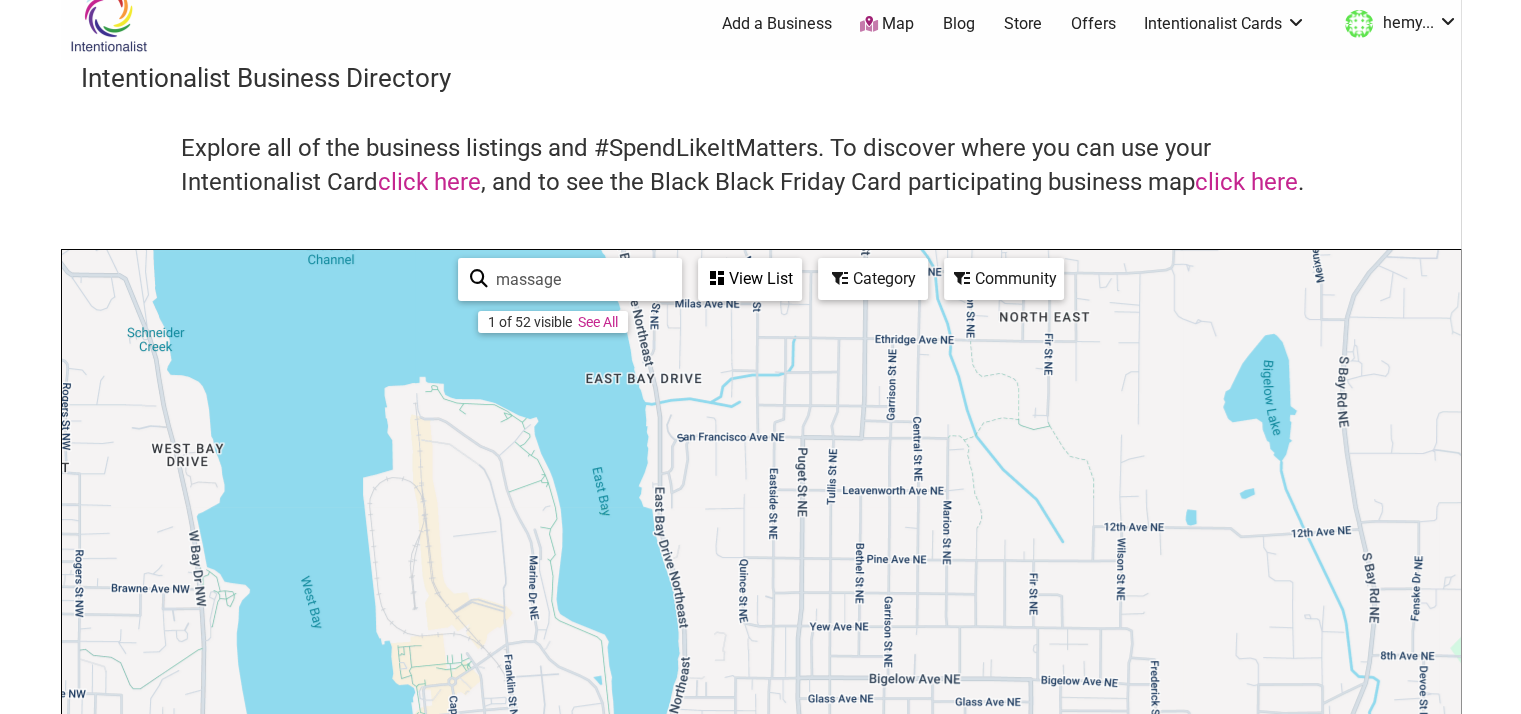 scroll, scrollTop: 0, scrollLeft: 0, axis: both 